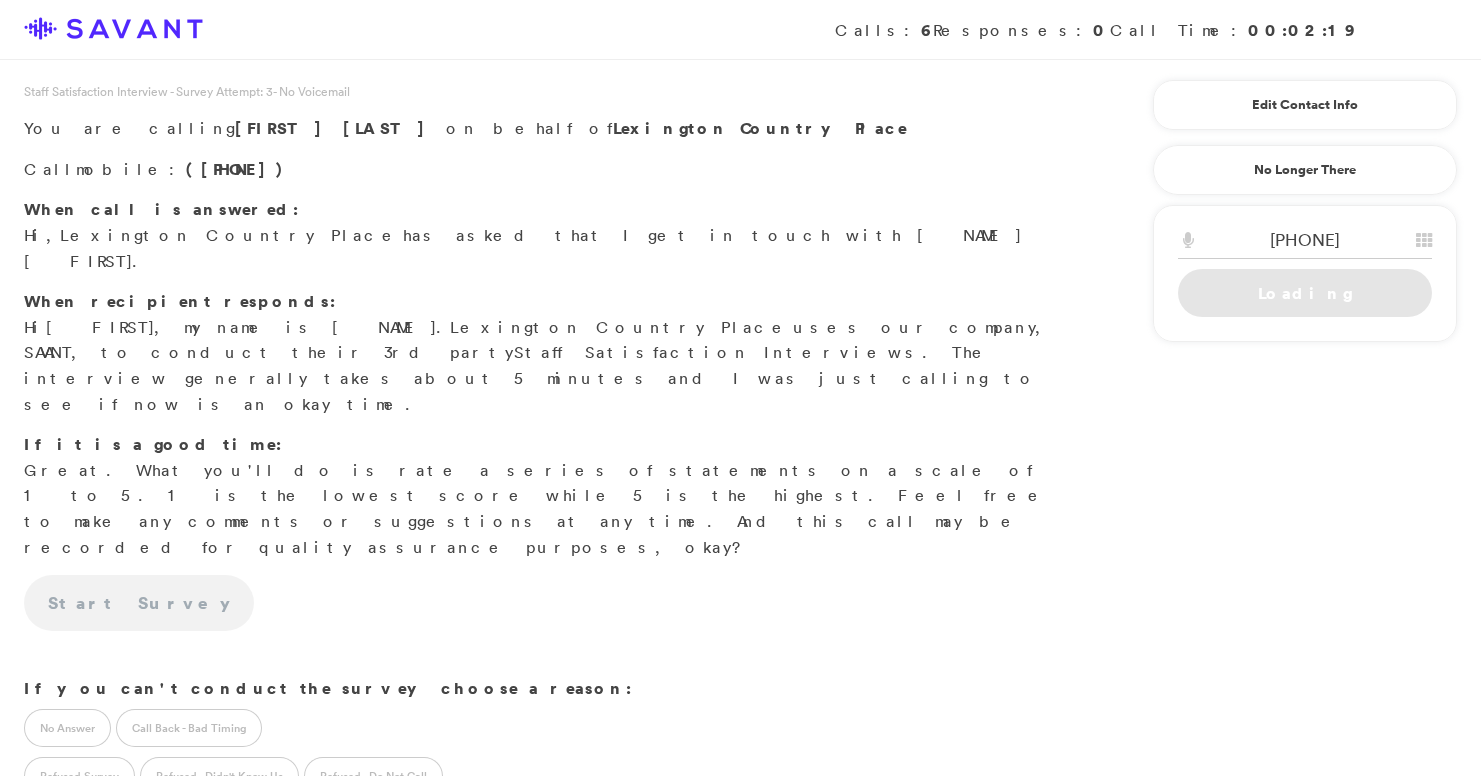 scroll, scrollTop: 0, scrollLeft: 0, axis: both 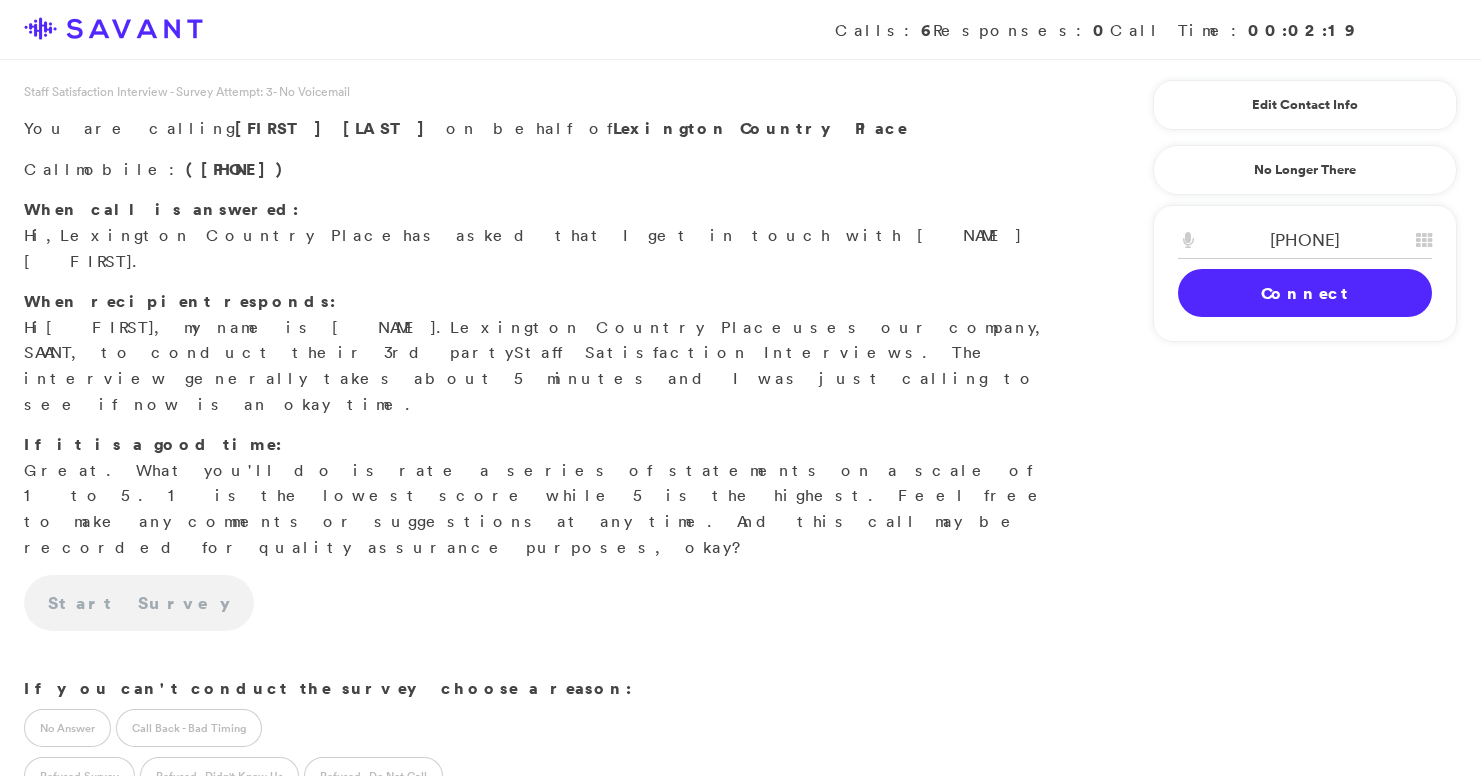 click on "Connect" at bounding box center (1305, 293) 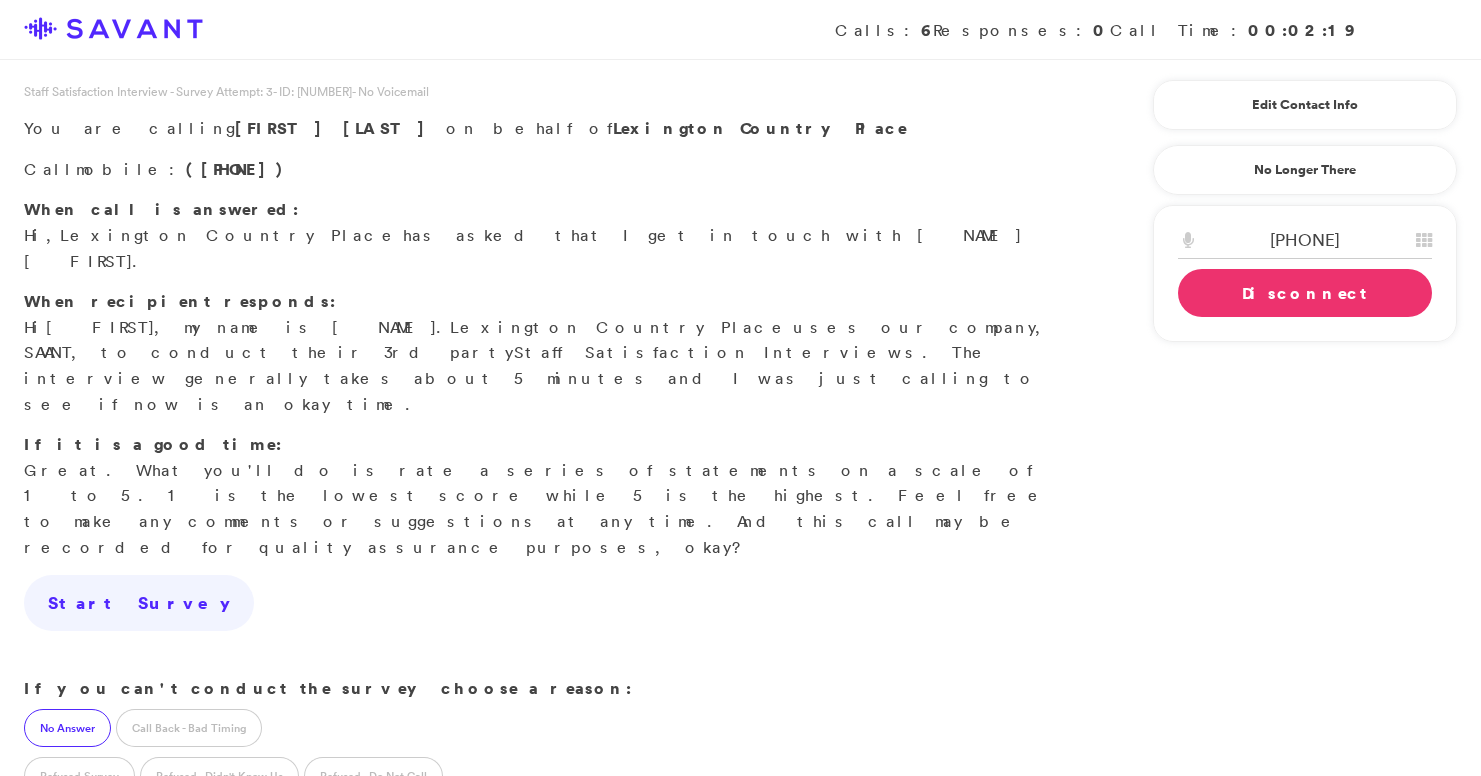 click on "No Answer" at bounding box center (67, 728) 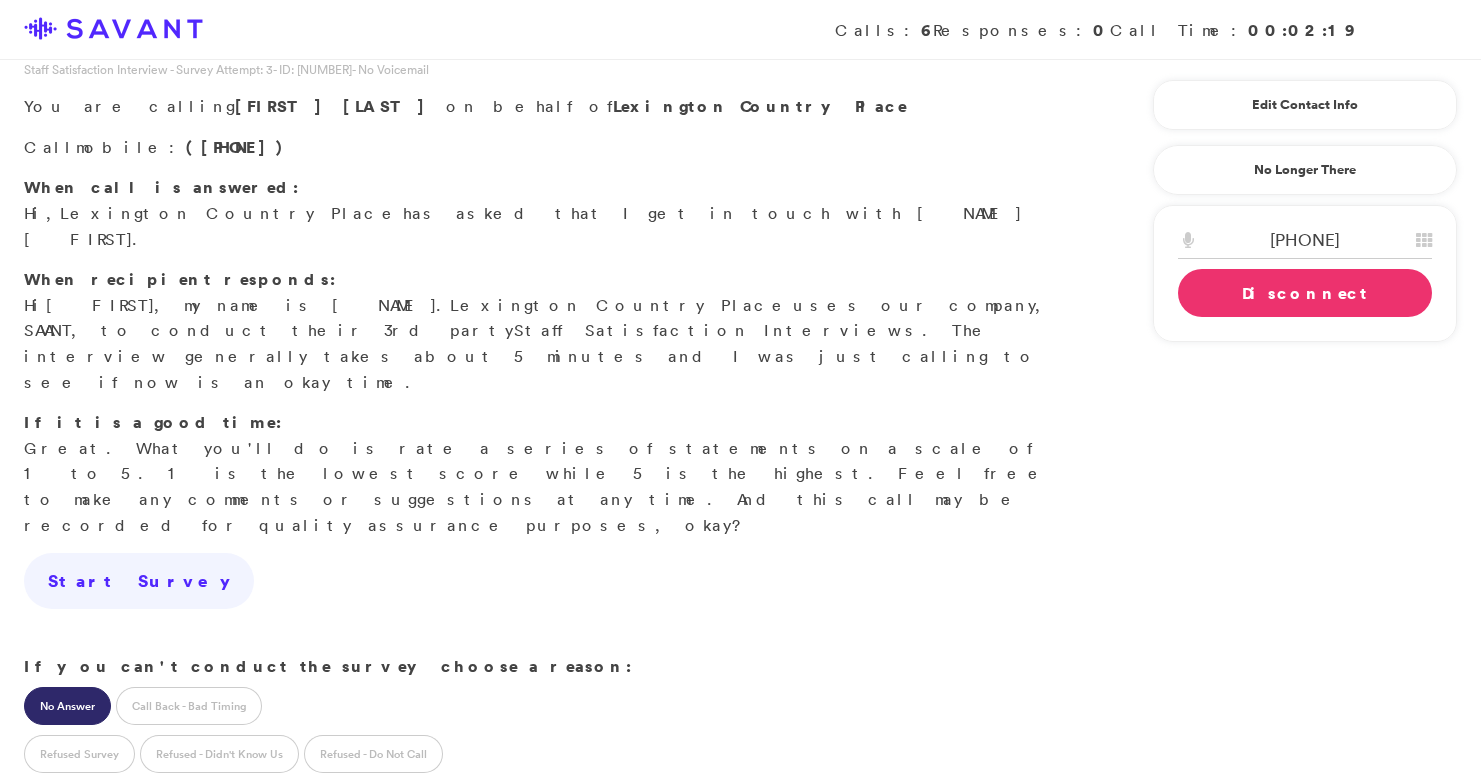 scroll, scrollTop: 8, scrollLeft: 0, axis: vertical 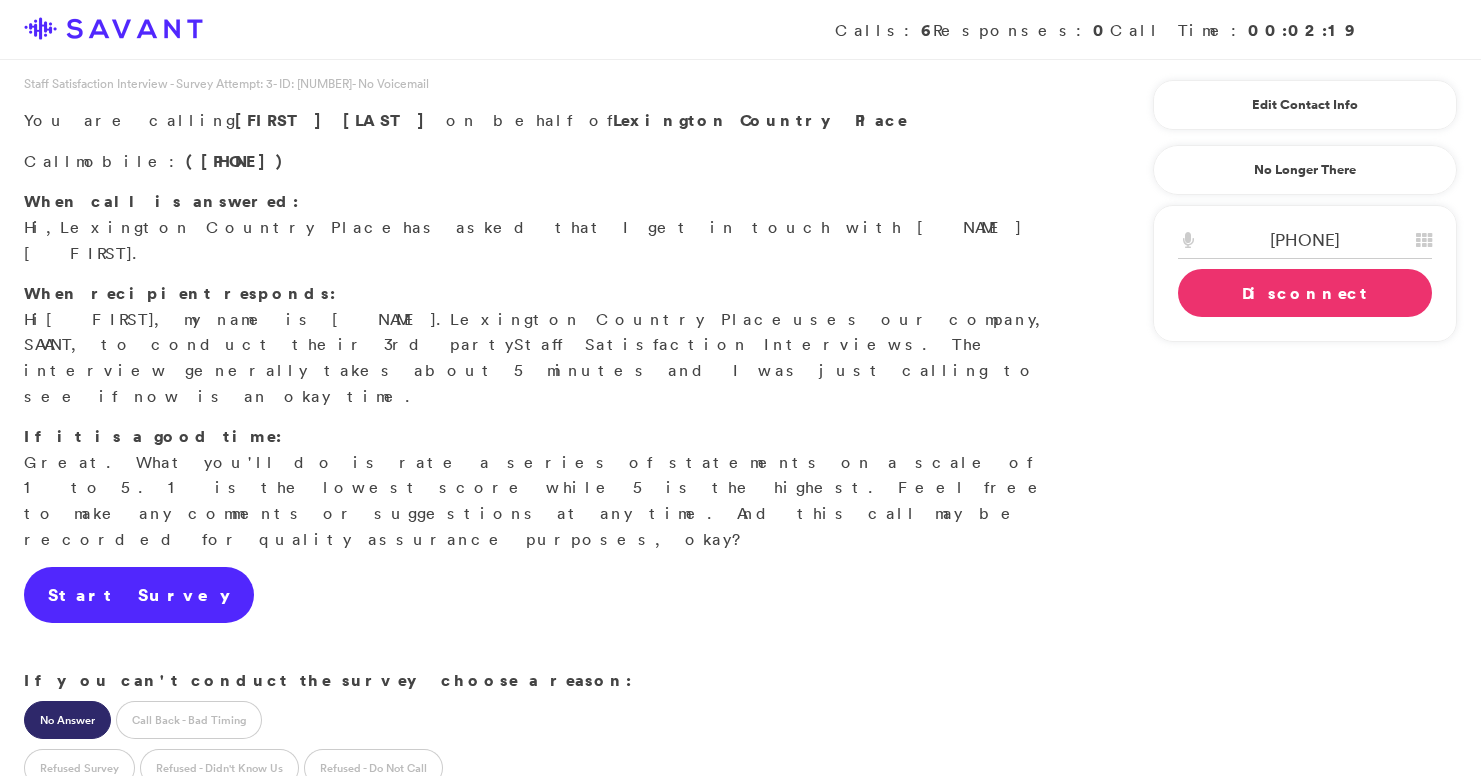 click on "Start Survey" at bounding box center [139, 595] 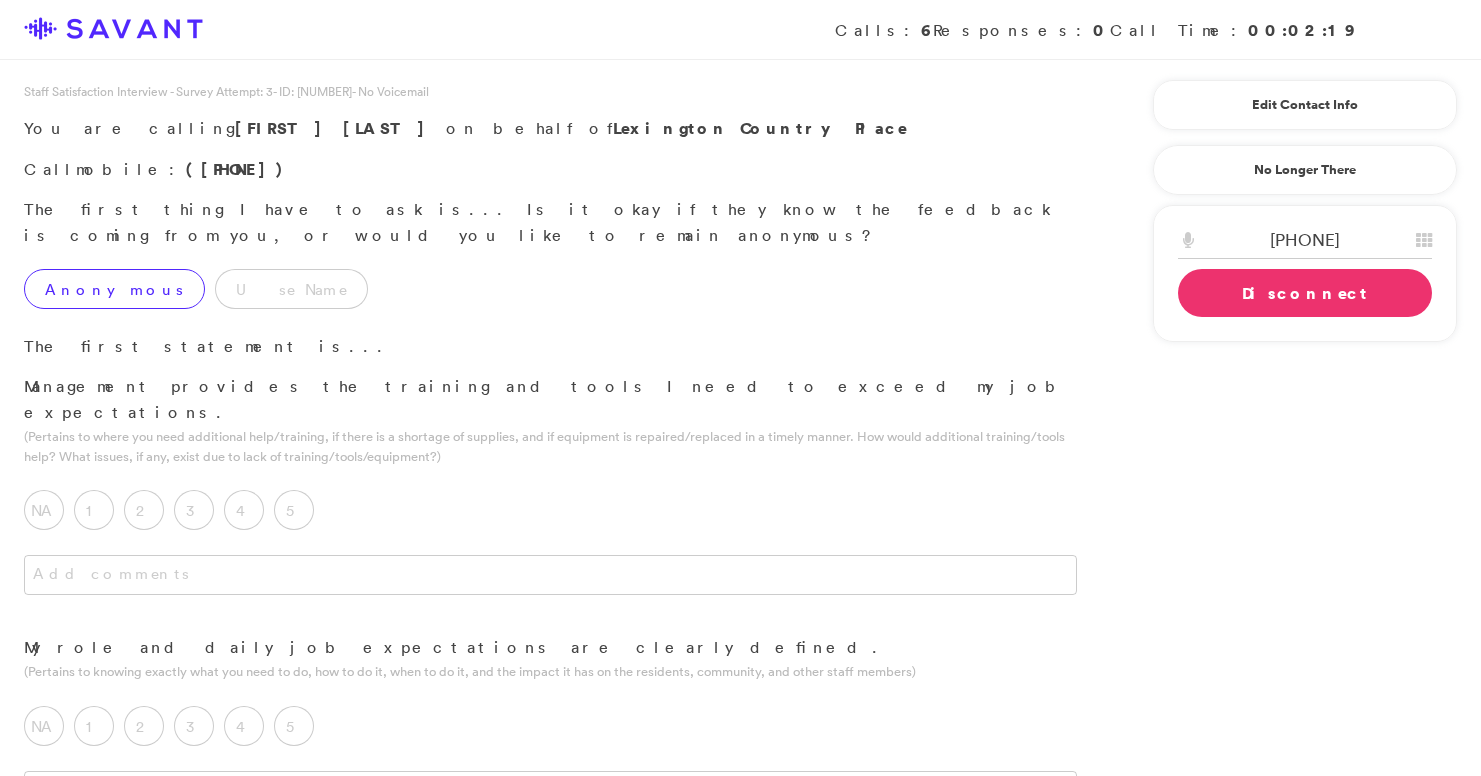 click on "Anonymous" at bounding box center (114, 289) 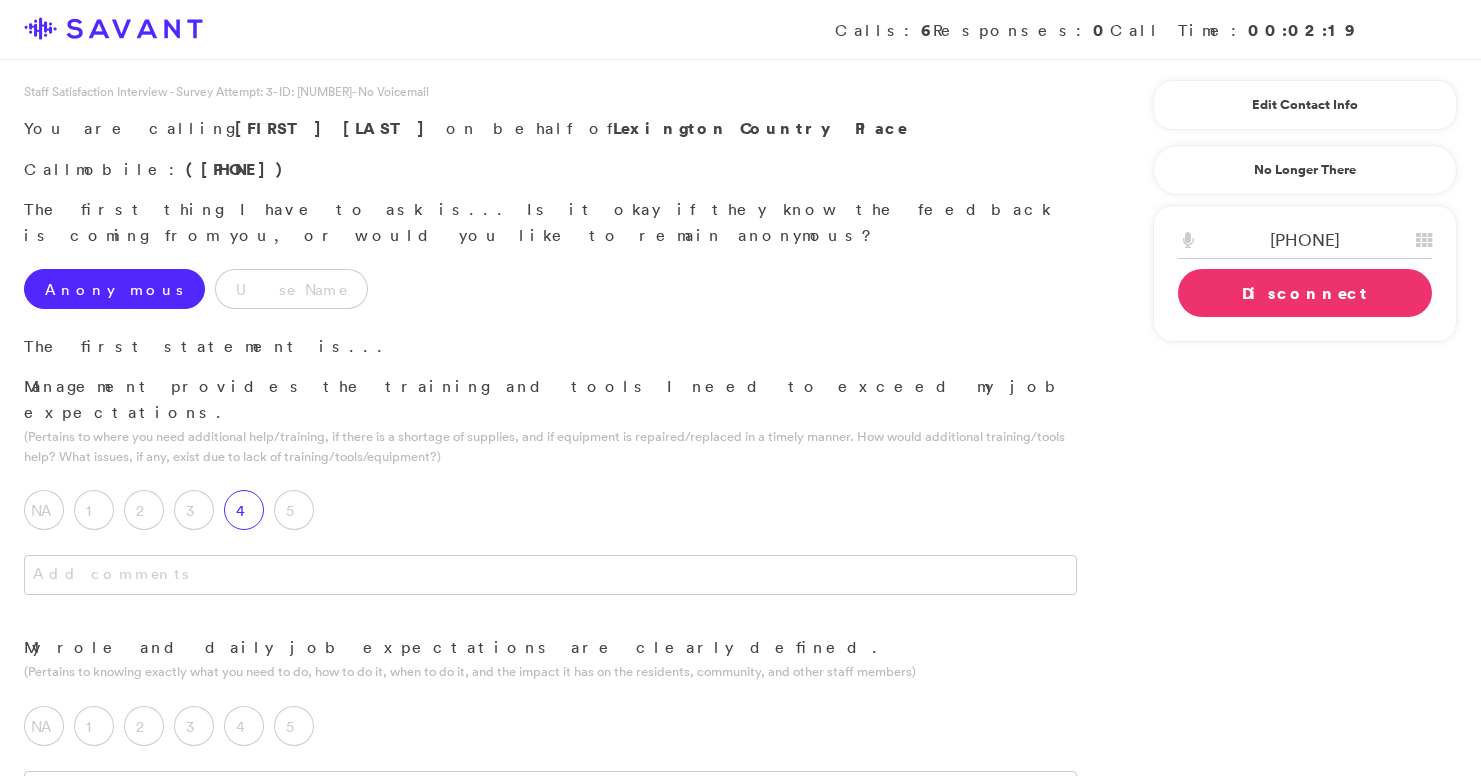 click on "4" at bounding box center [244, 510] 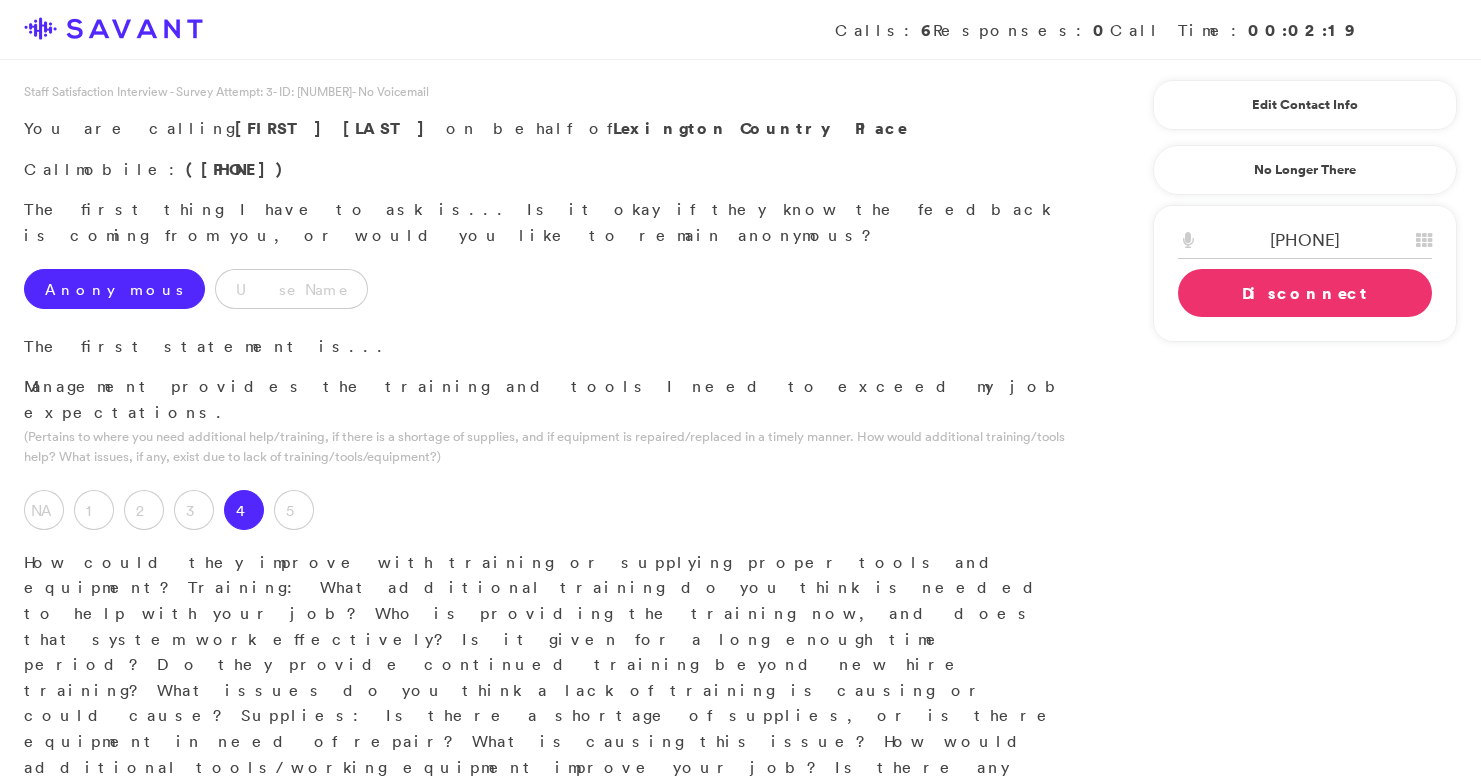 click at bounding box center [550, 836] 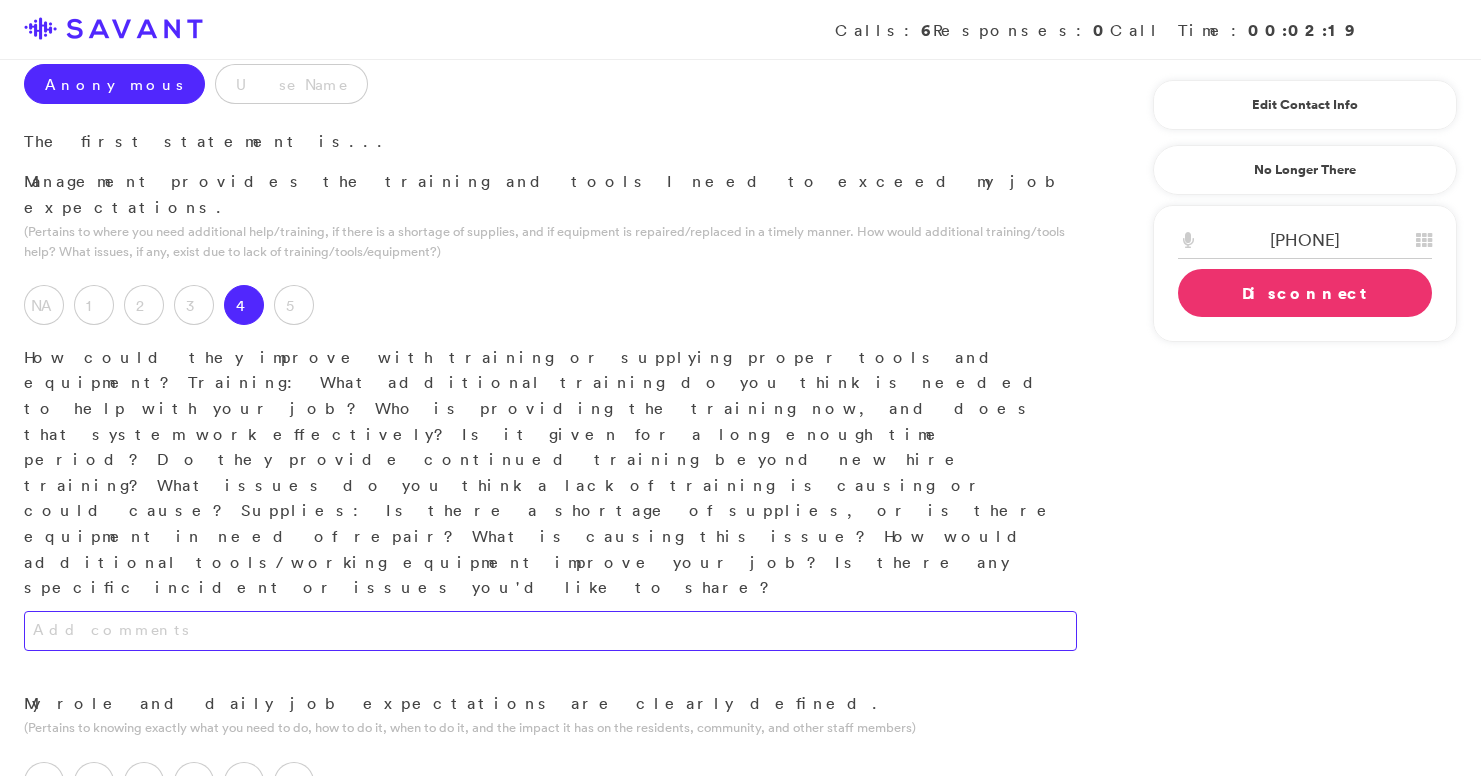 scroll, scrollTop: 206, scrollLeft: 0, axis: vertical 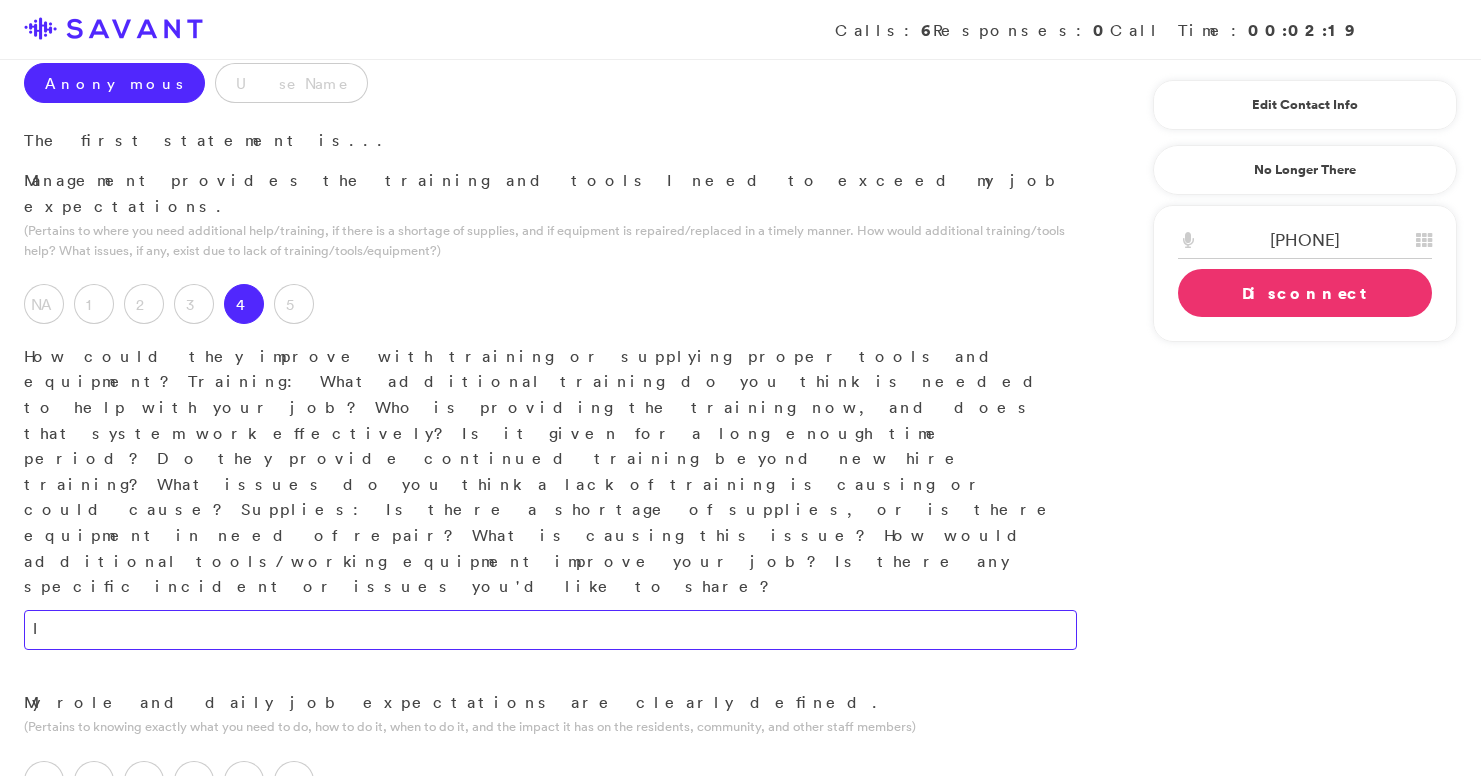 type on "I" 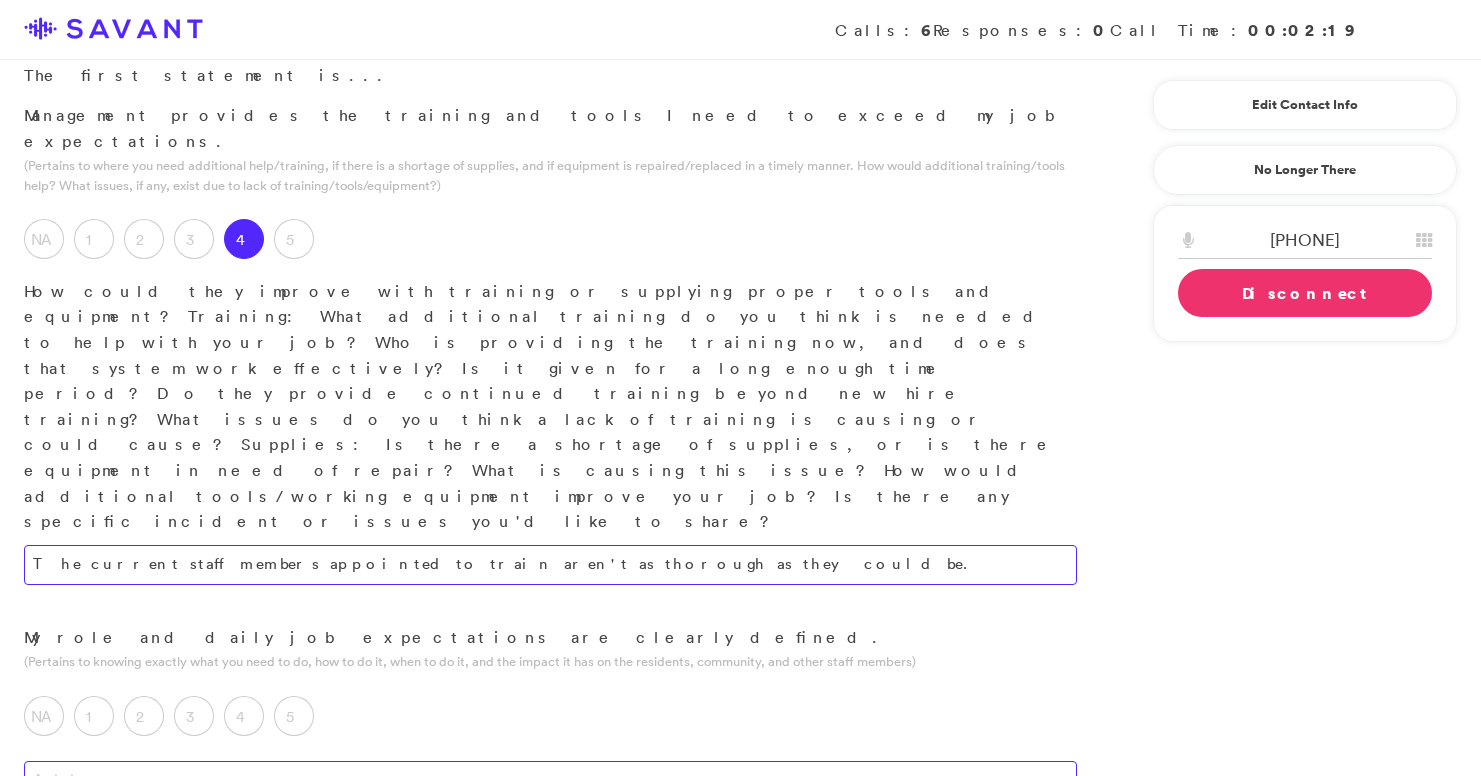 scroll, scrollTop: 304, scrollLeft: 0, axis: vertical 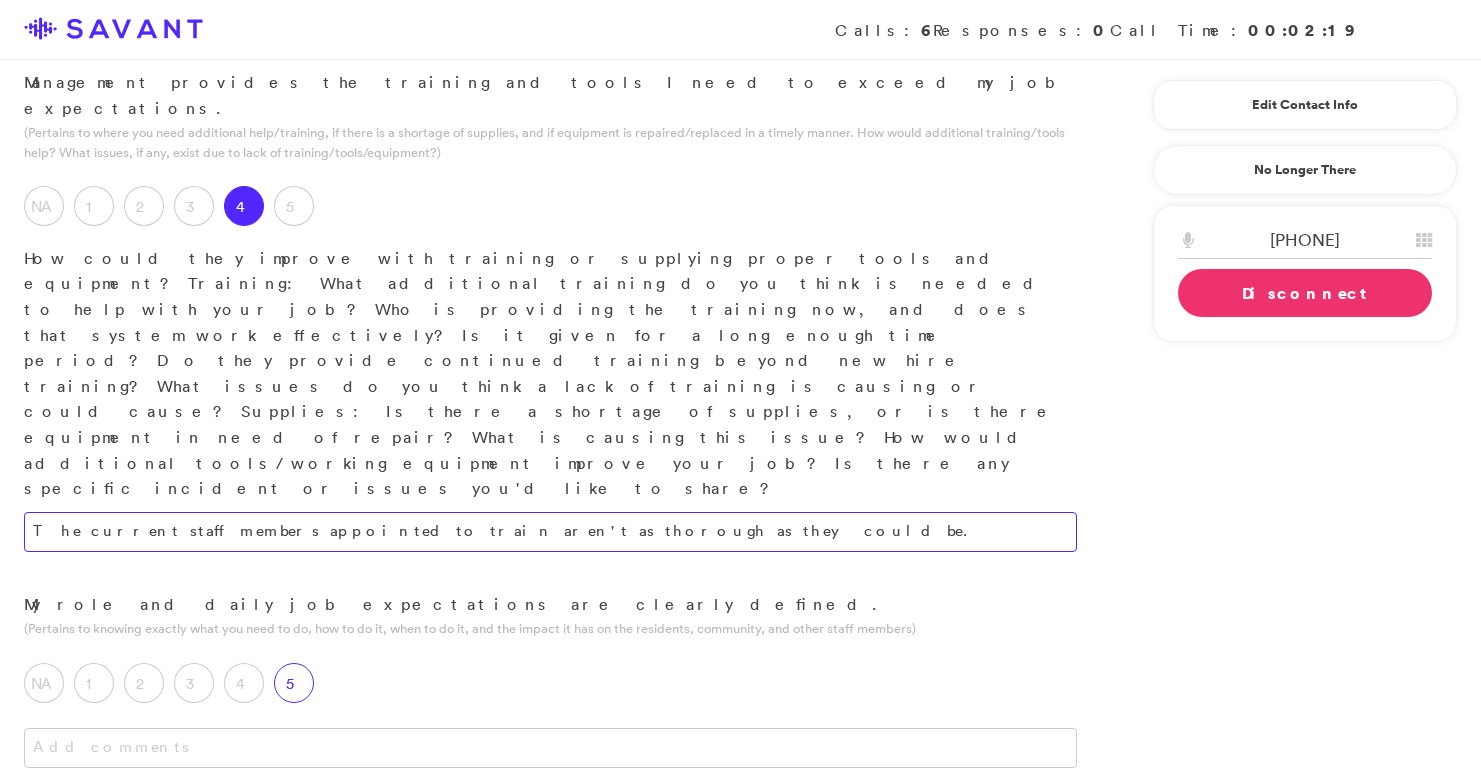 type on "The current staff members appointed to train aren't as thorough as they could be." 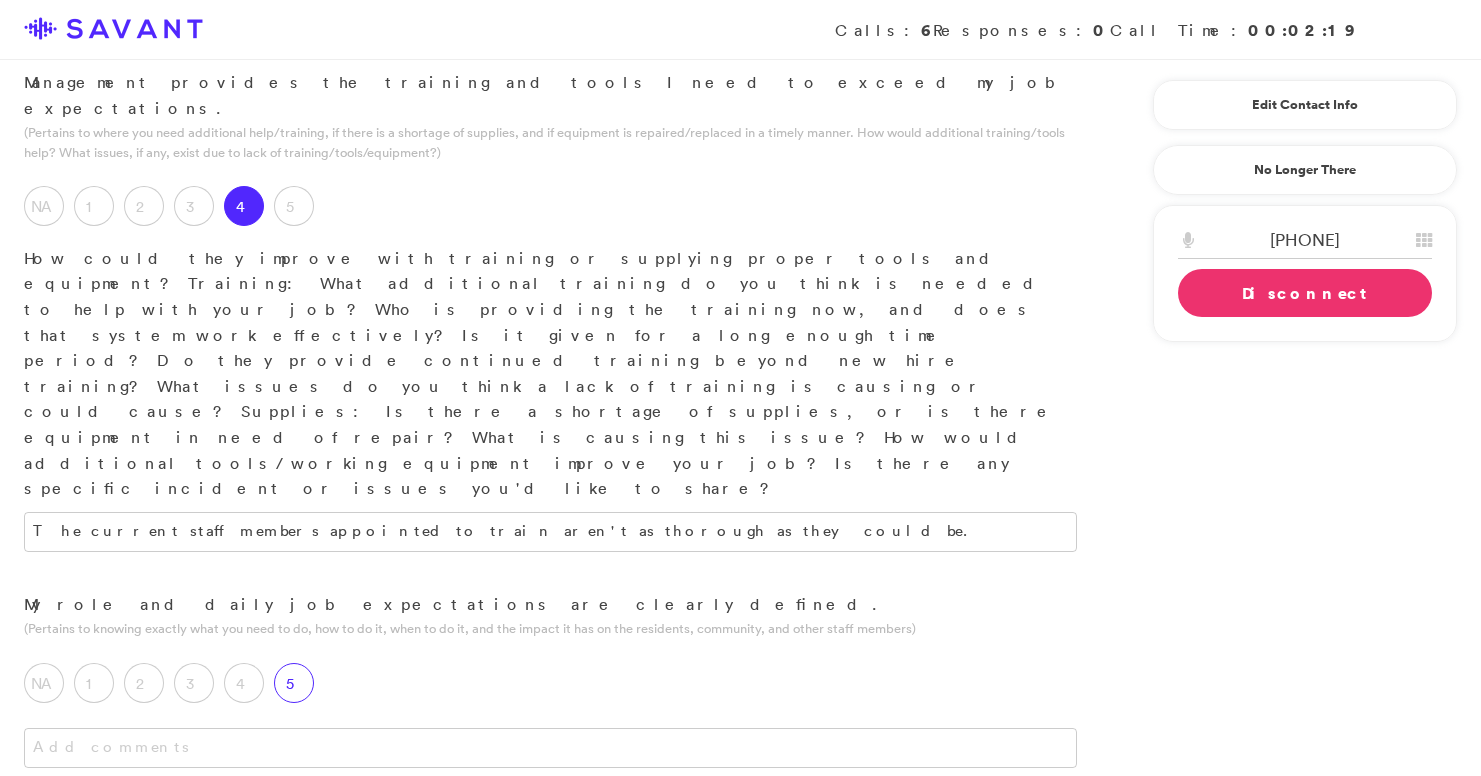 click on "5" at bounding box center (294, 683) 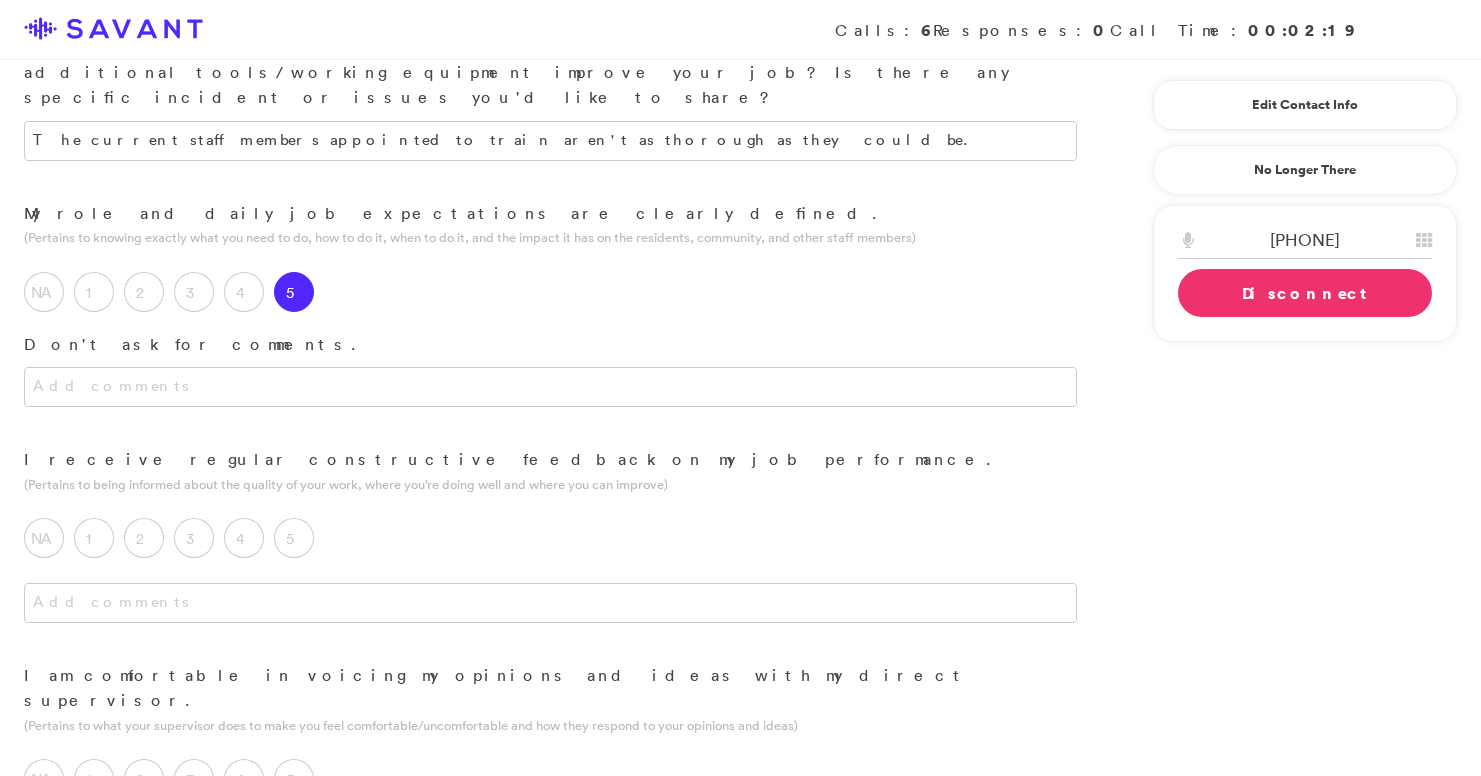 scroll, scrollTop: 703, scrollLeft: 0, axis: vertical 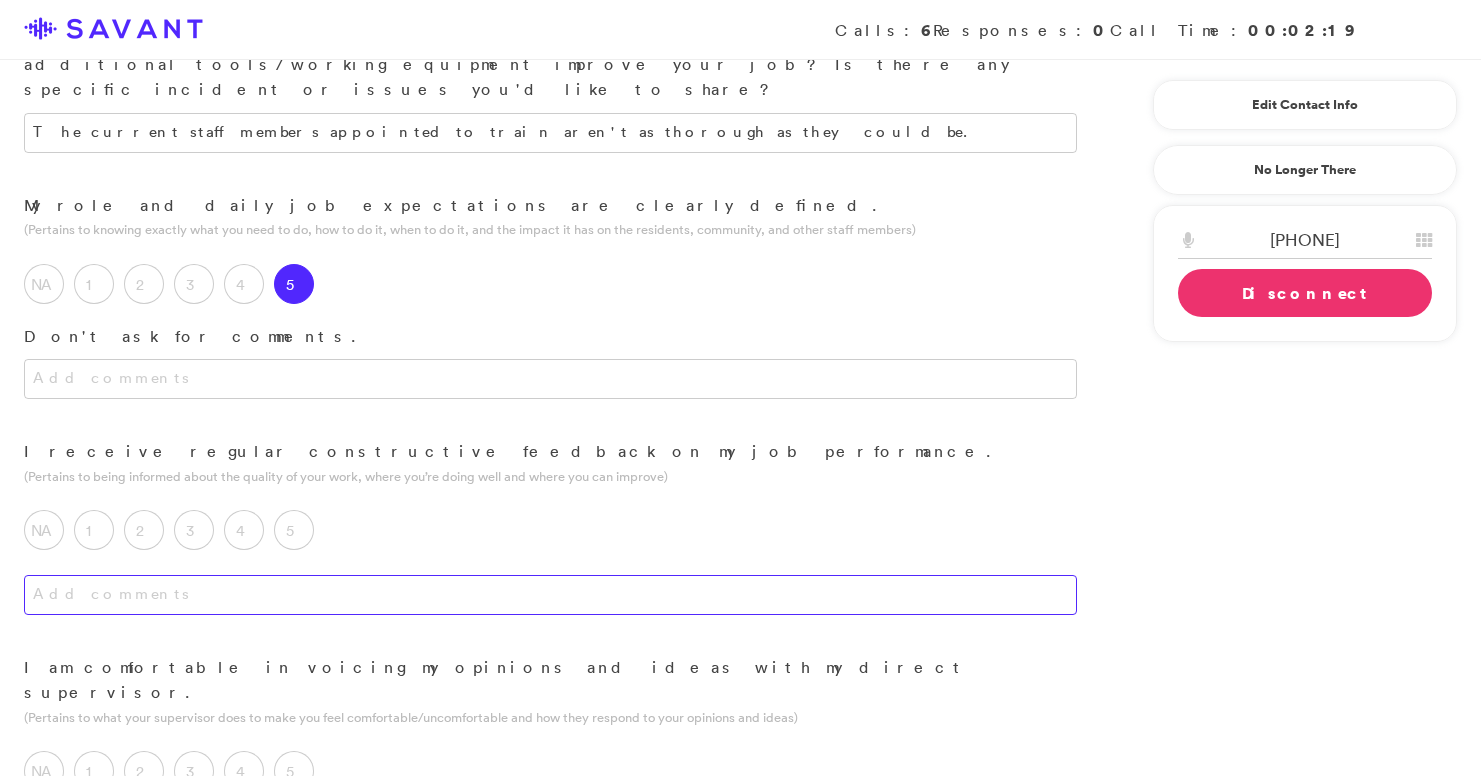 click at bounding box center (550, 595) 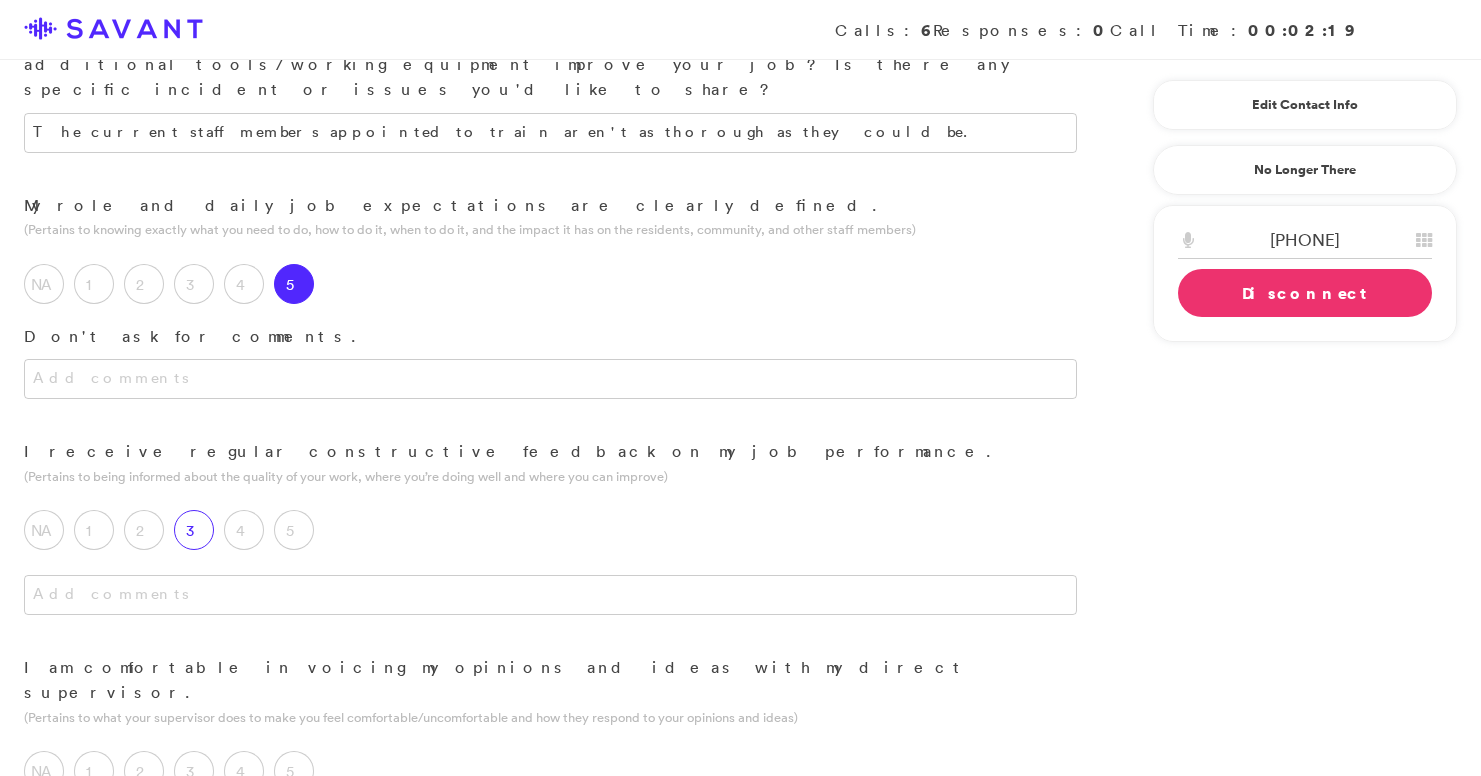 click on "3" at bounding box center [194, 530] 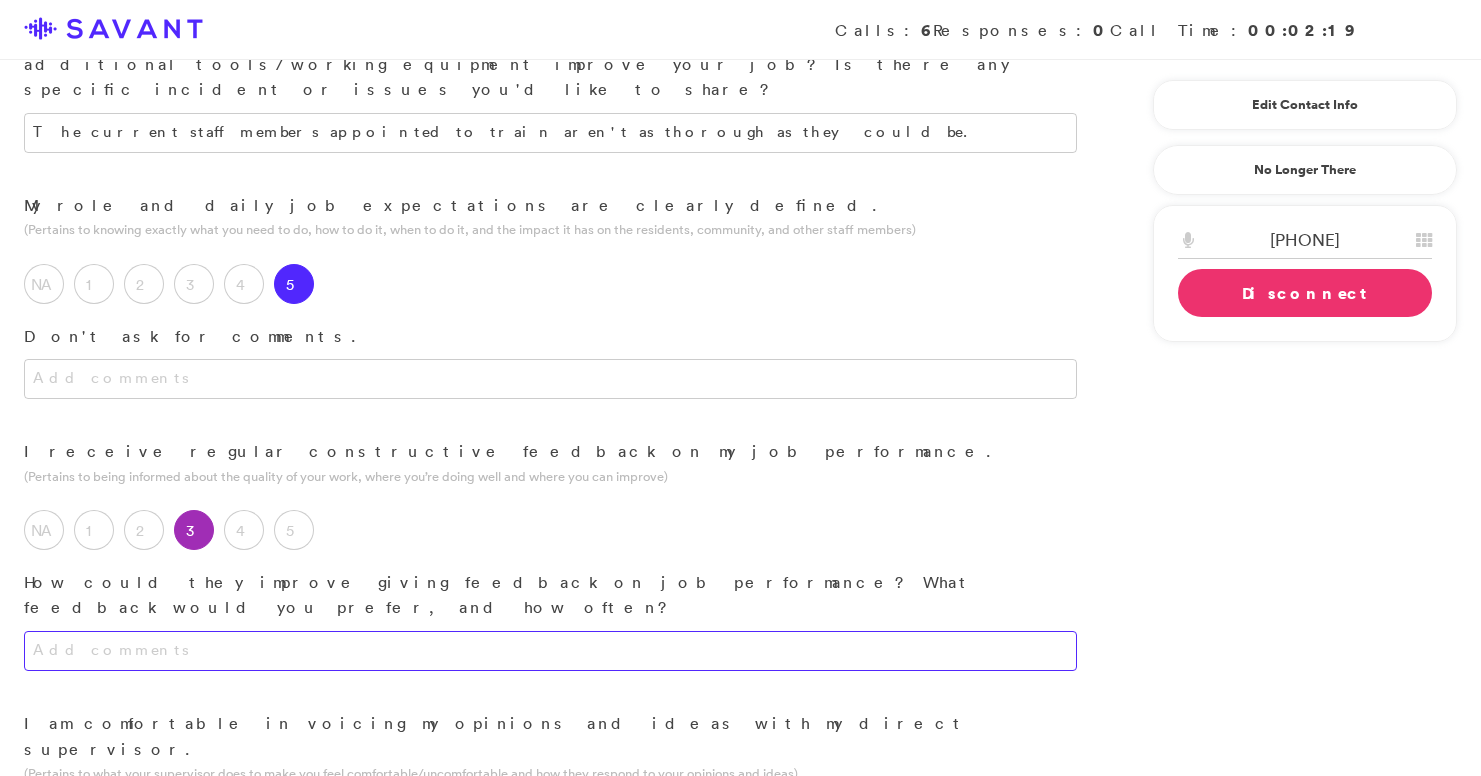 click at bounding box center [550, 651] 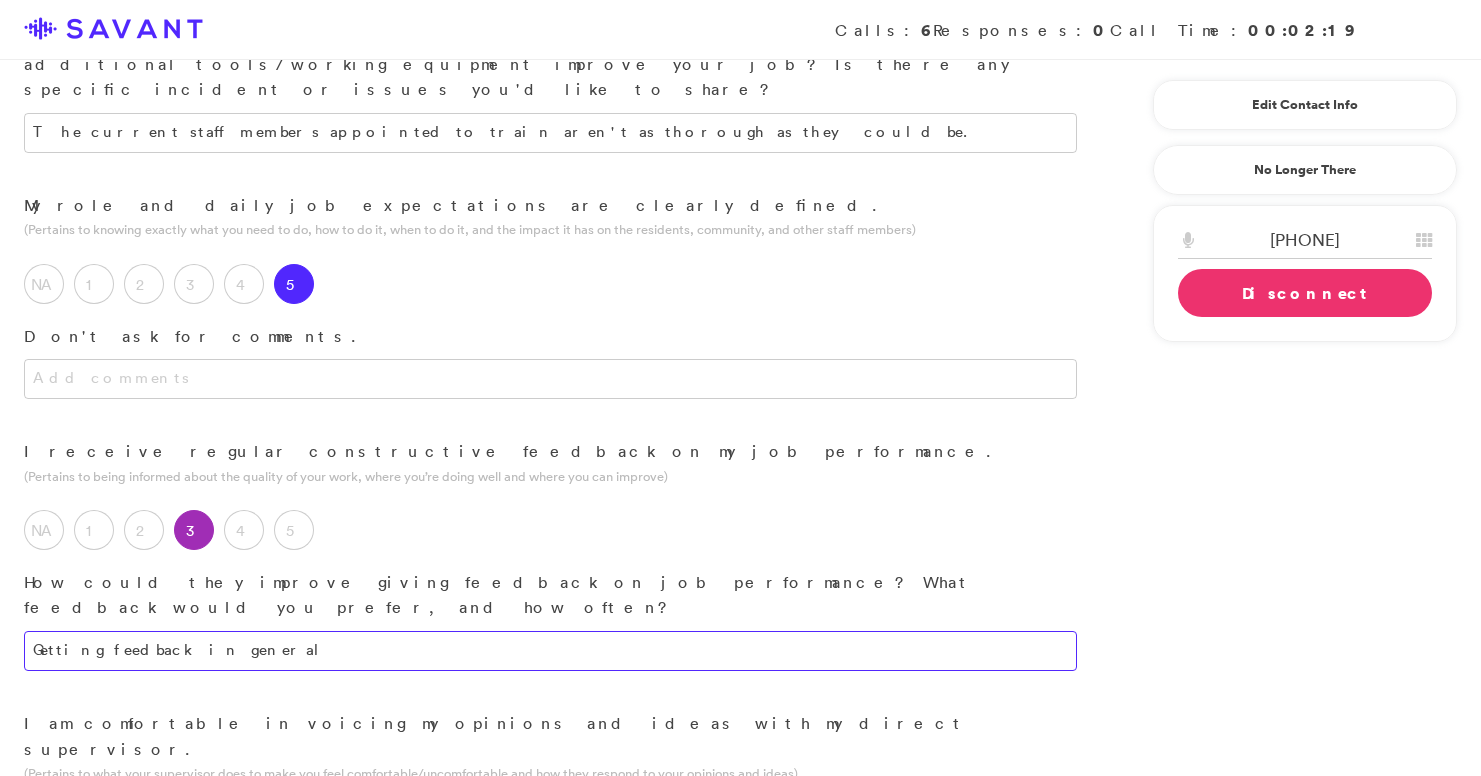 click on "Getting feedback in general" at bounding box center [550, 651] 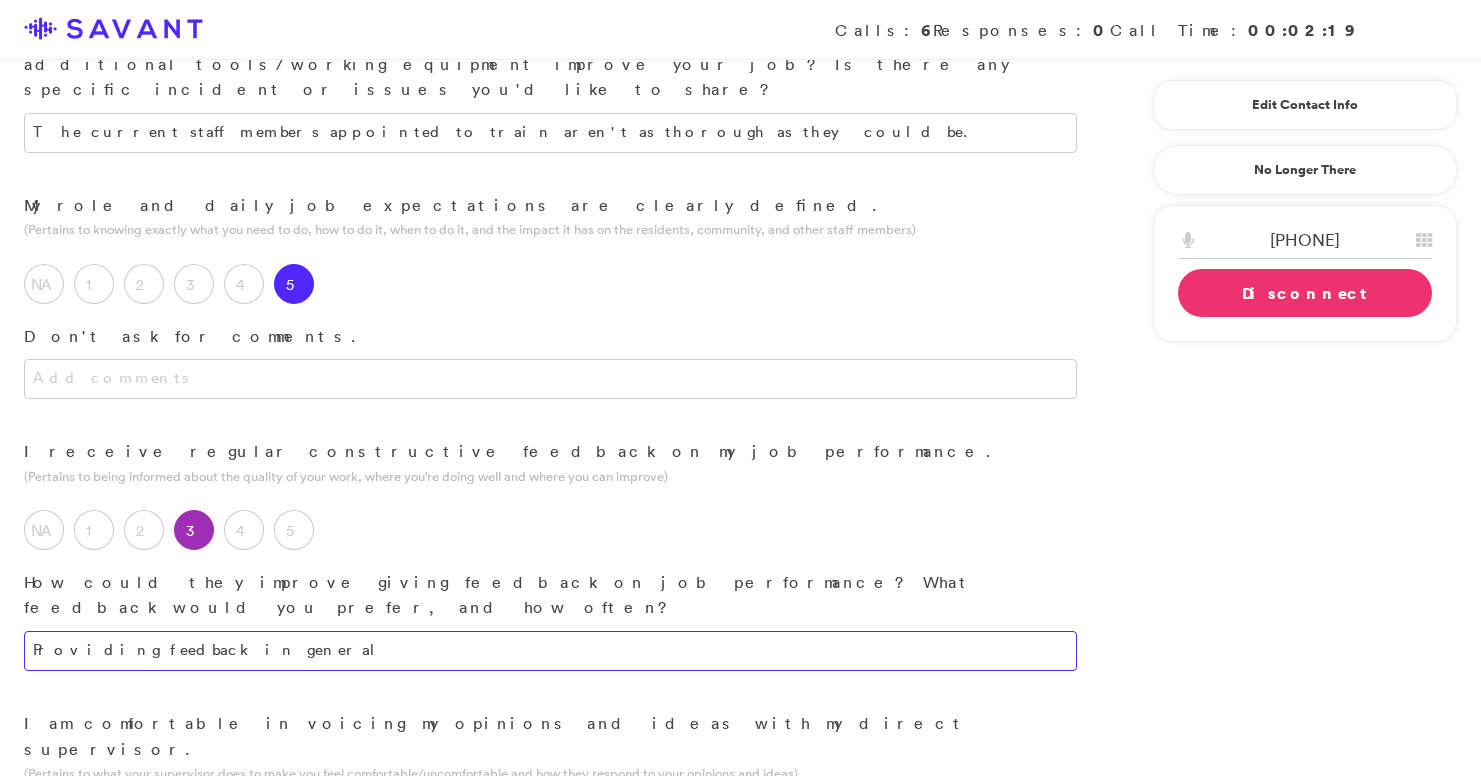 click on "Providing feedback in general" at bounding box center (550, 651) 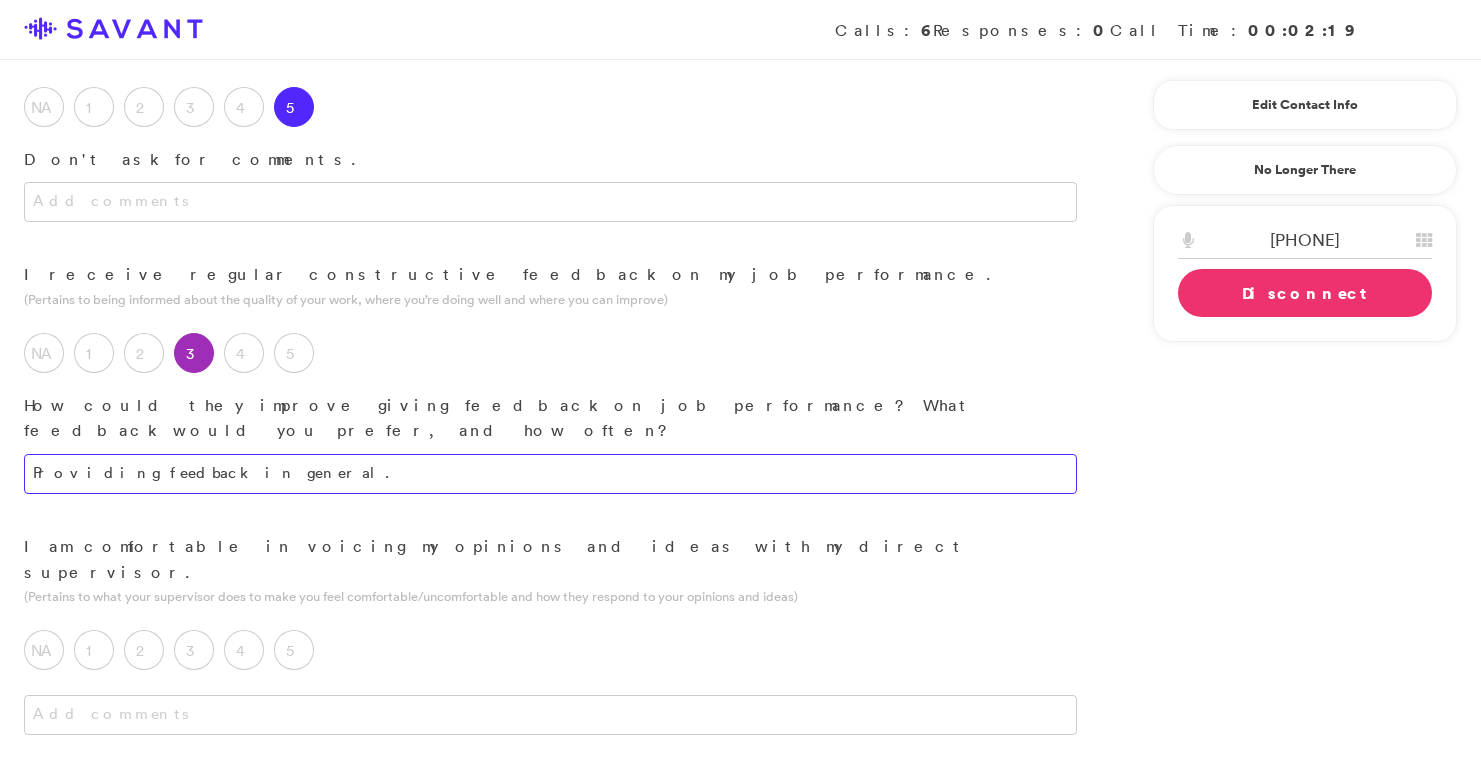 scroll, scrollTop: 906, scrollLeft: 0, axis: vertical 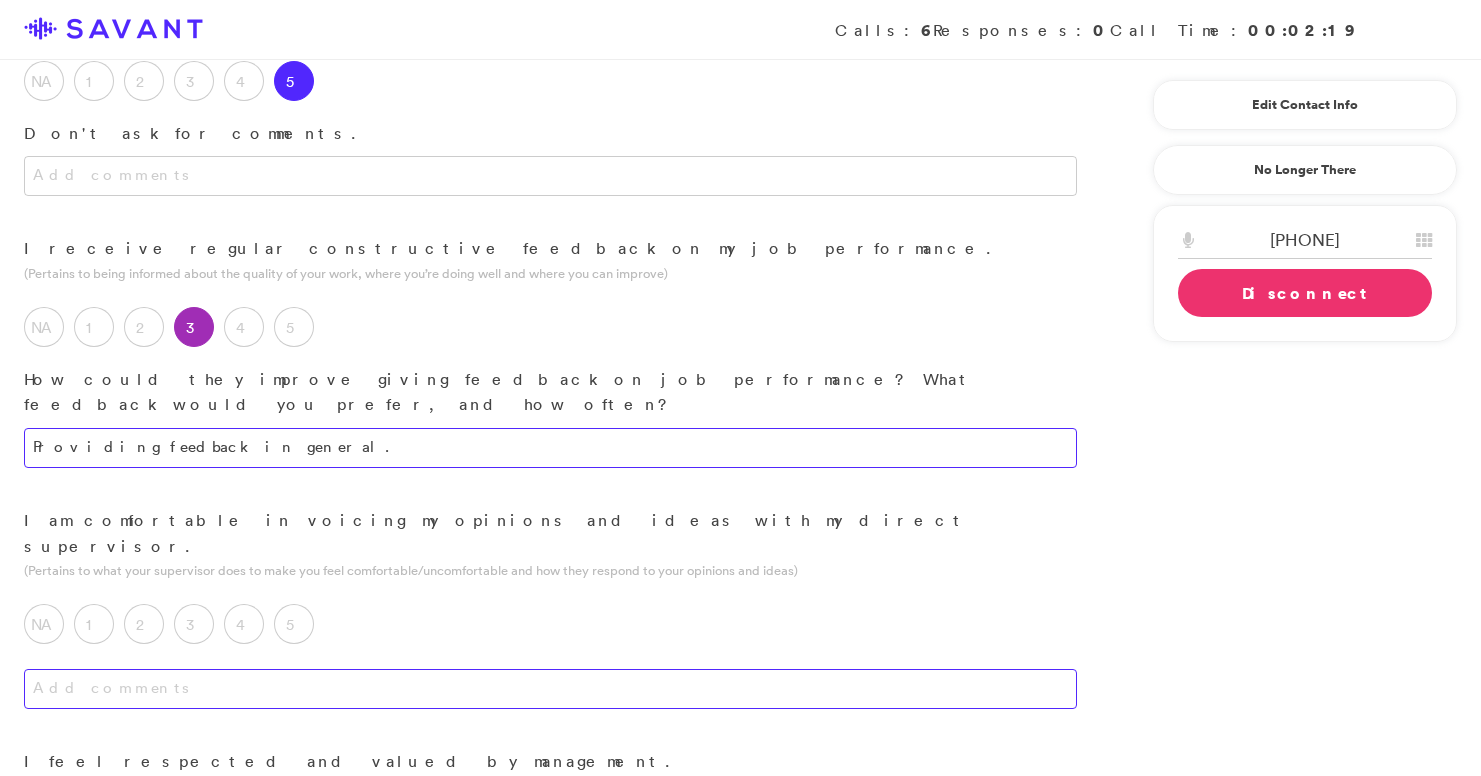 type on "Providing feedback in general." 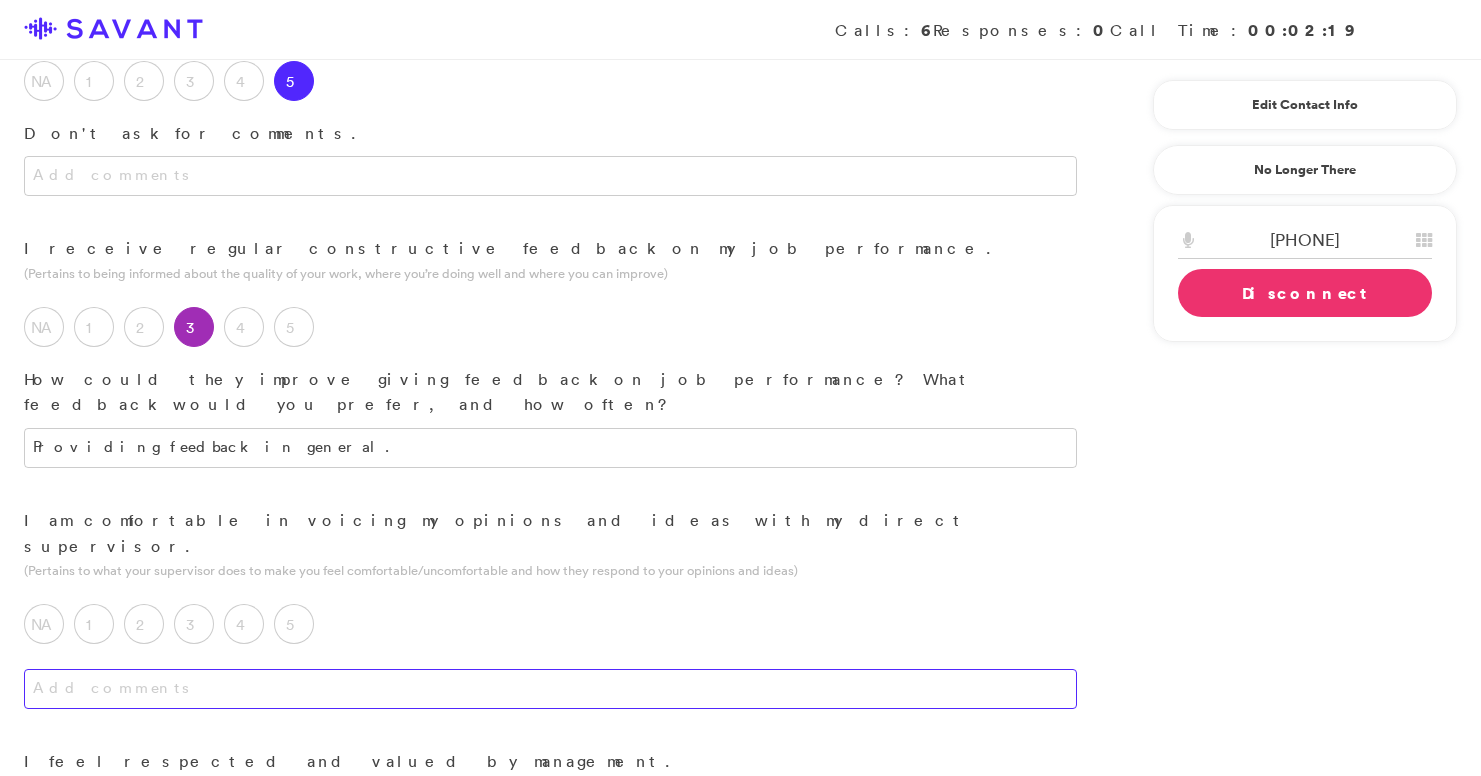 click at bounding box center [550, 689] 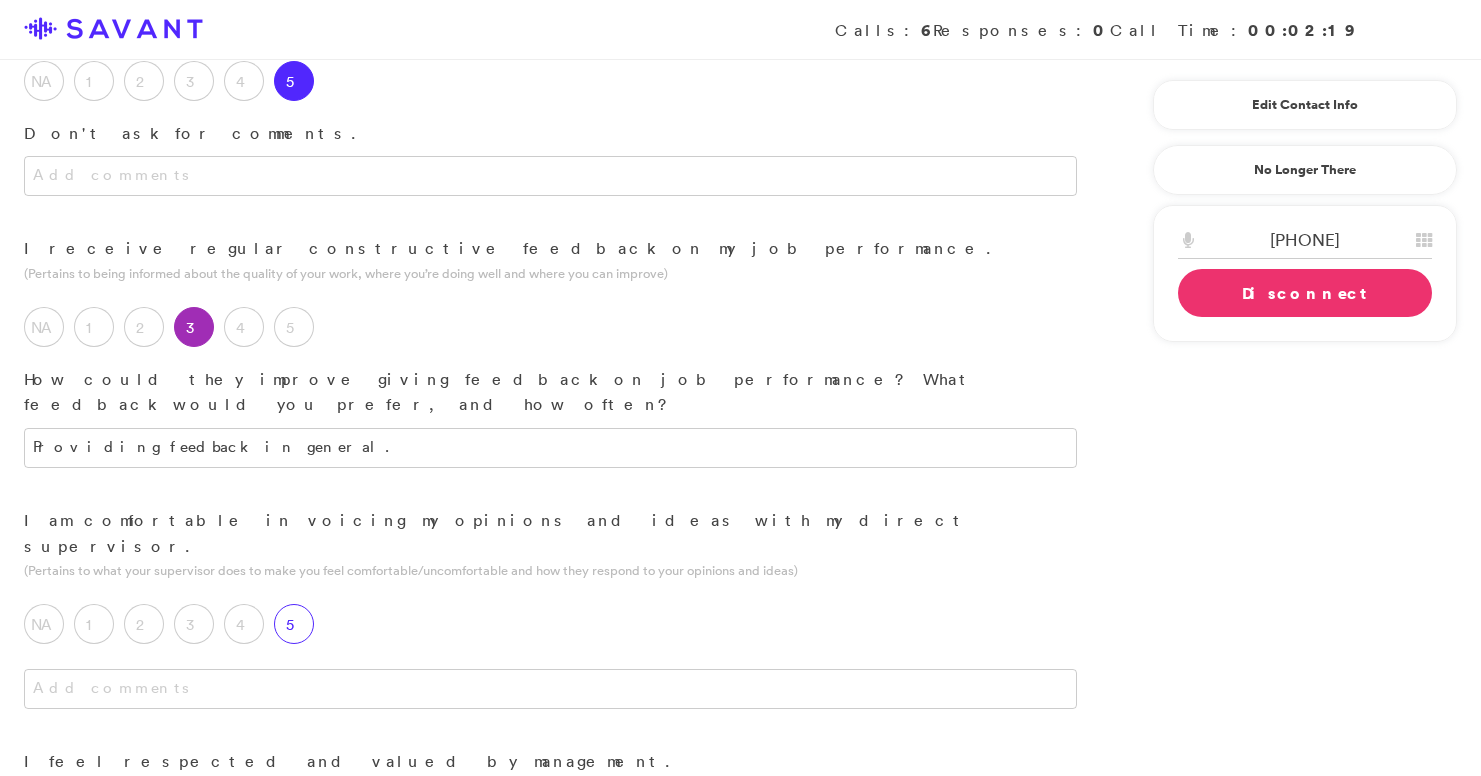 click on "5" at bounding box center (294, 624) 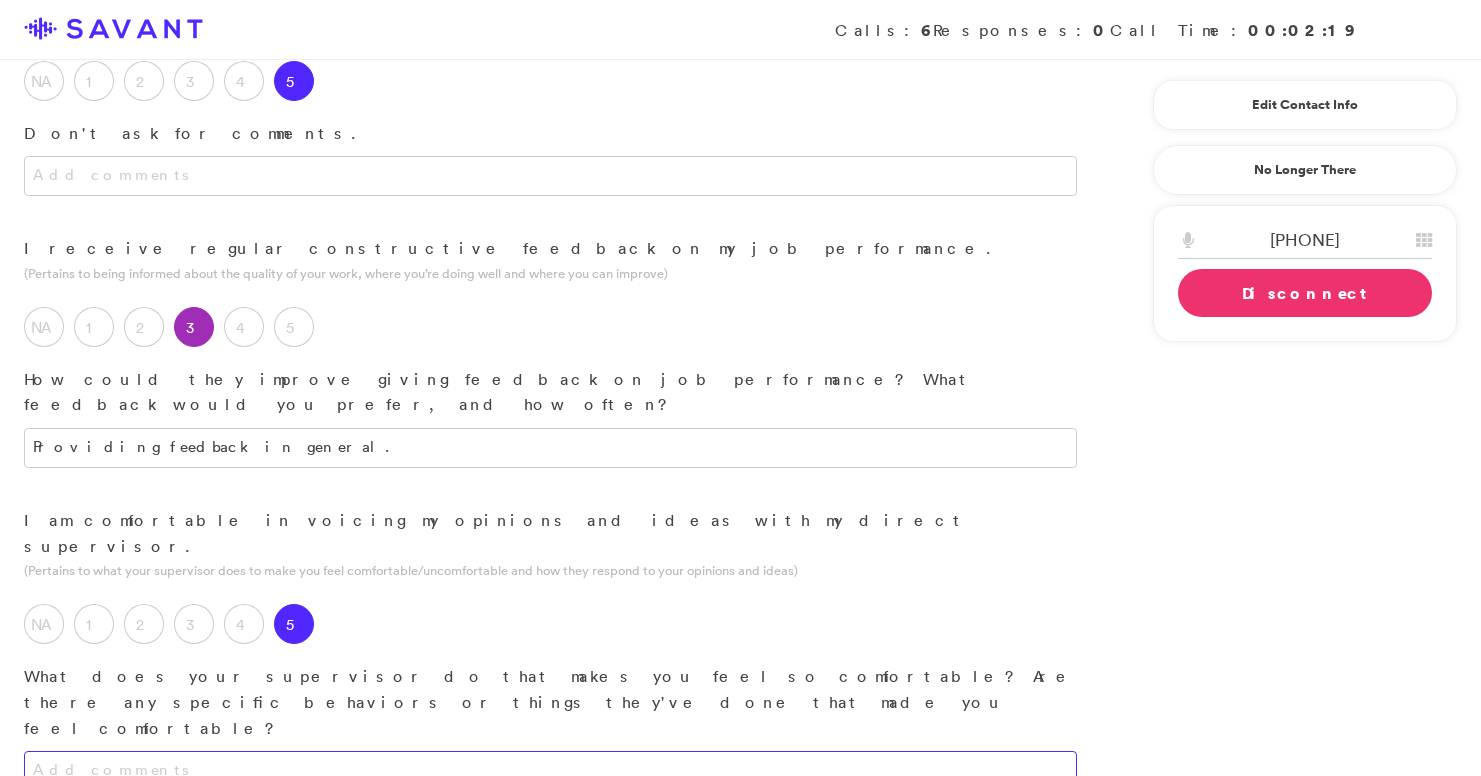 click at bounding box center [550, 771] 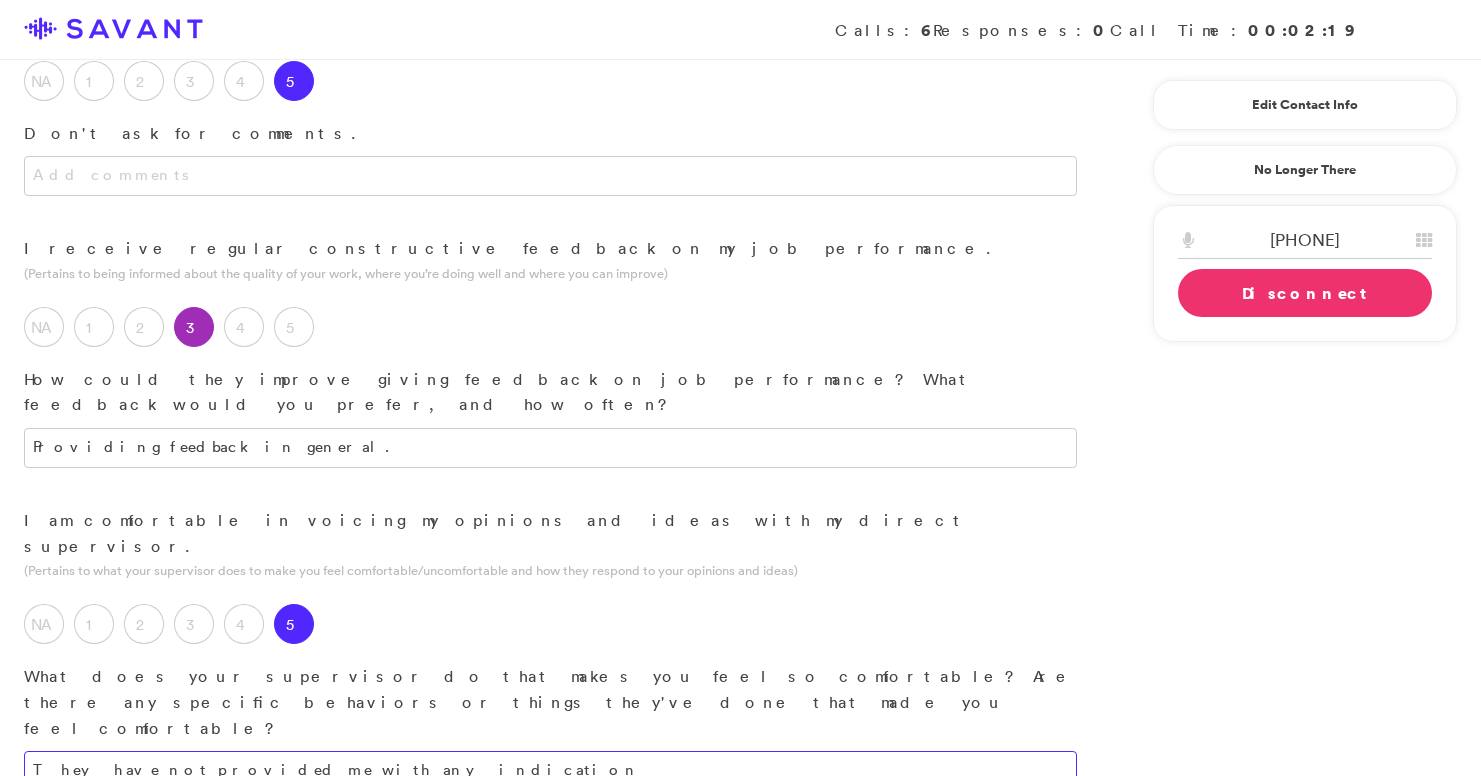 type on "They have not provided me with any indication" 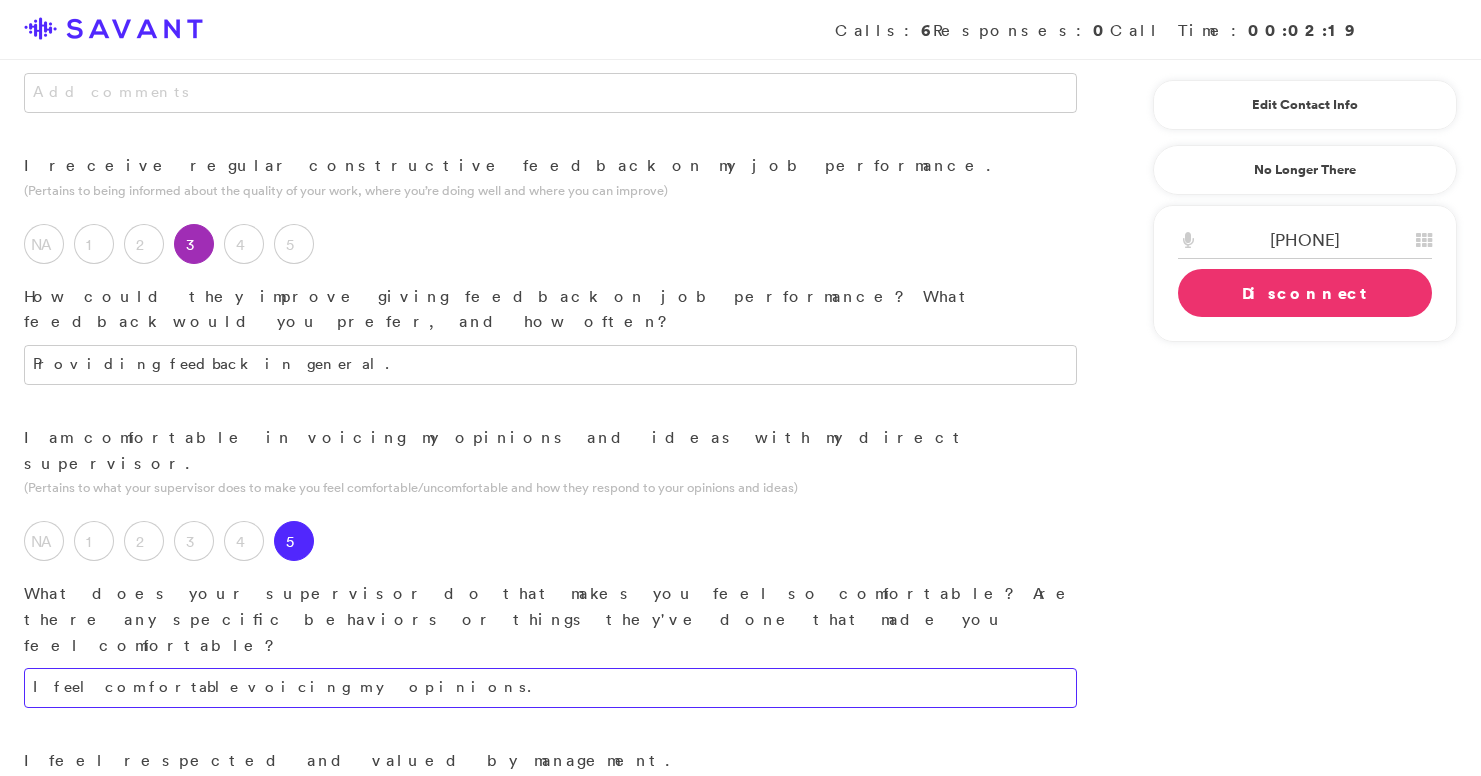scroll, scrollTop: 1009, scrollLeft: 0, axis: vertical 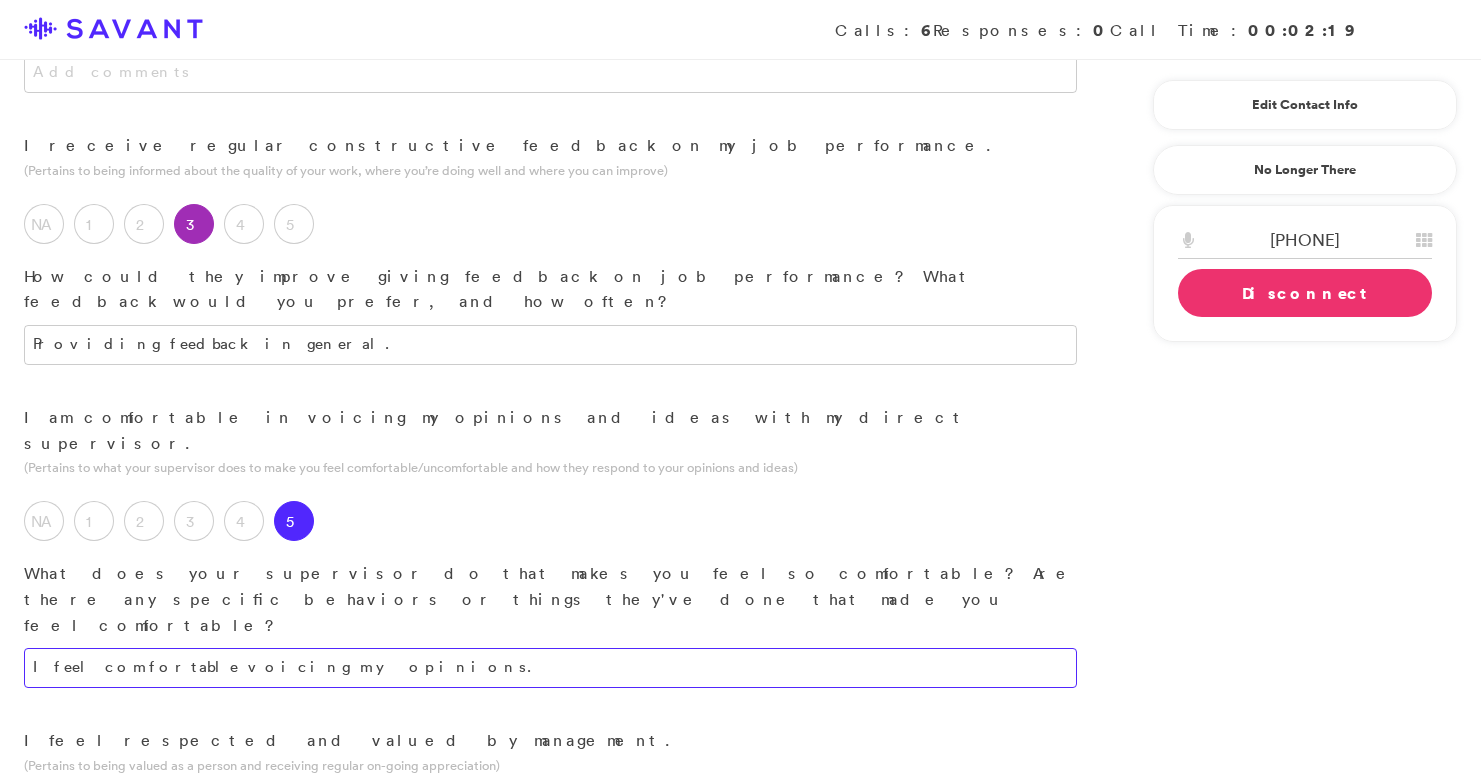 type on "I feel comfortable voicing my opinions." 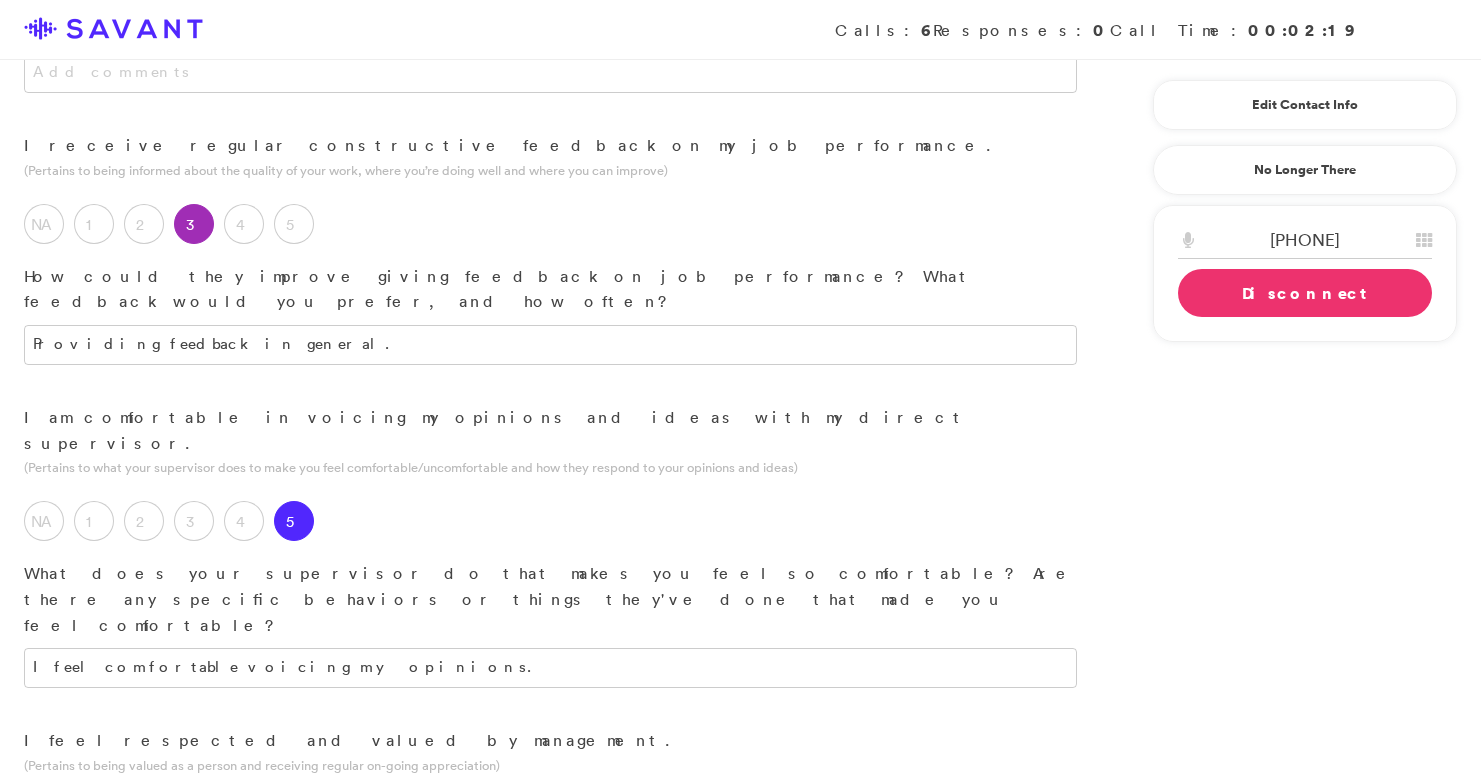 click at bounding box center (550, 884) 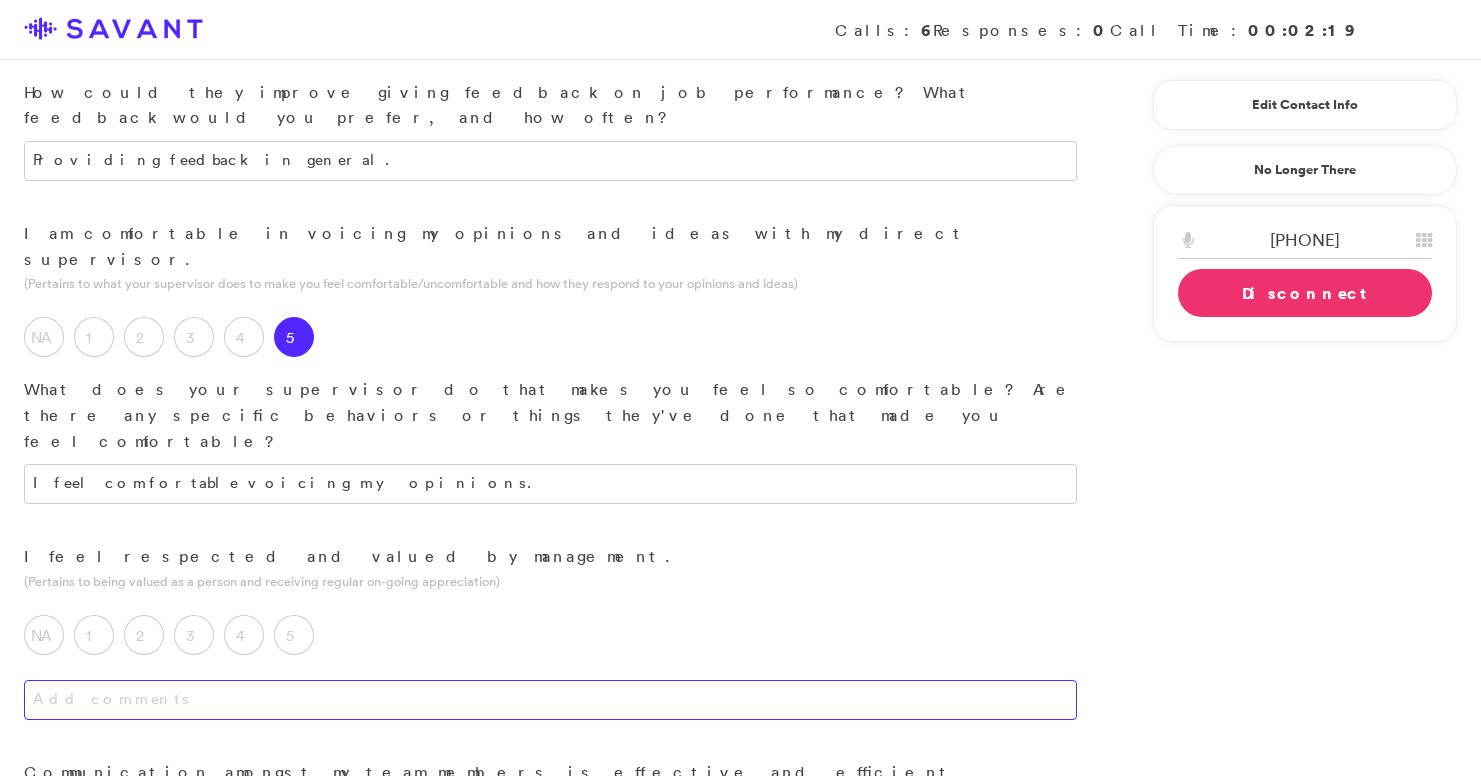 scroll, scrollTop: 1208, scrollLeft: 0, axis: vertical 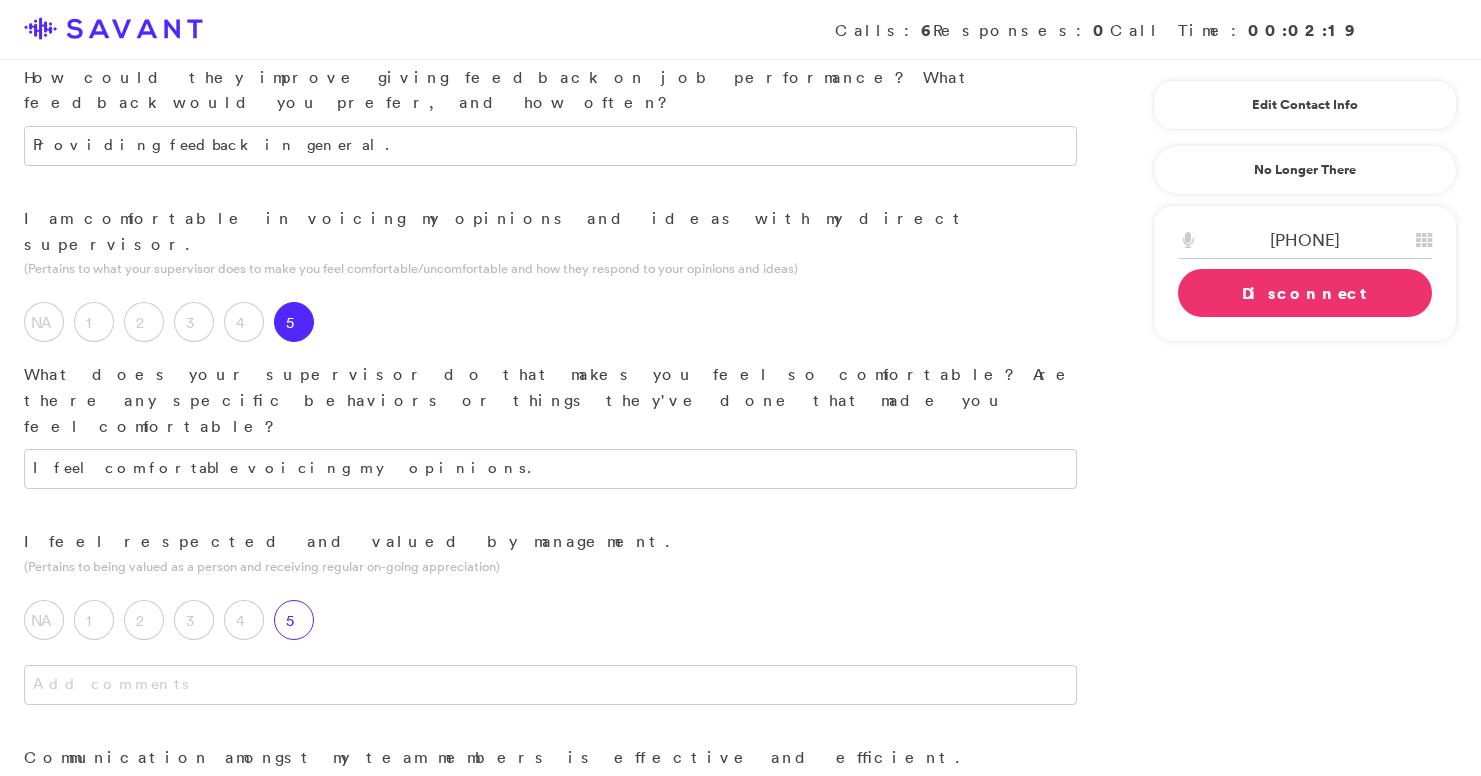 click on "5" at bounding box center [294, 620] 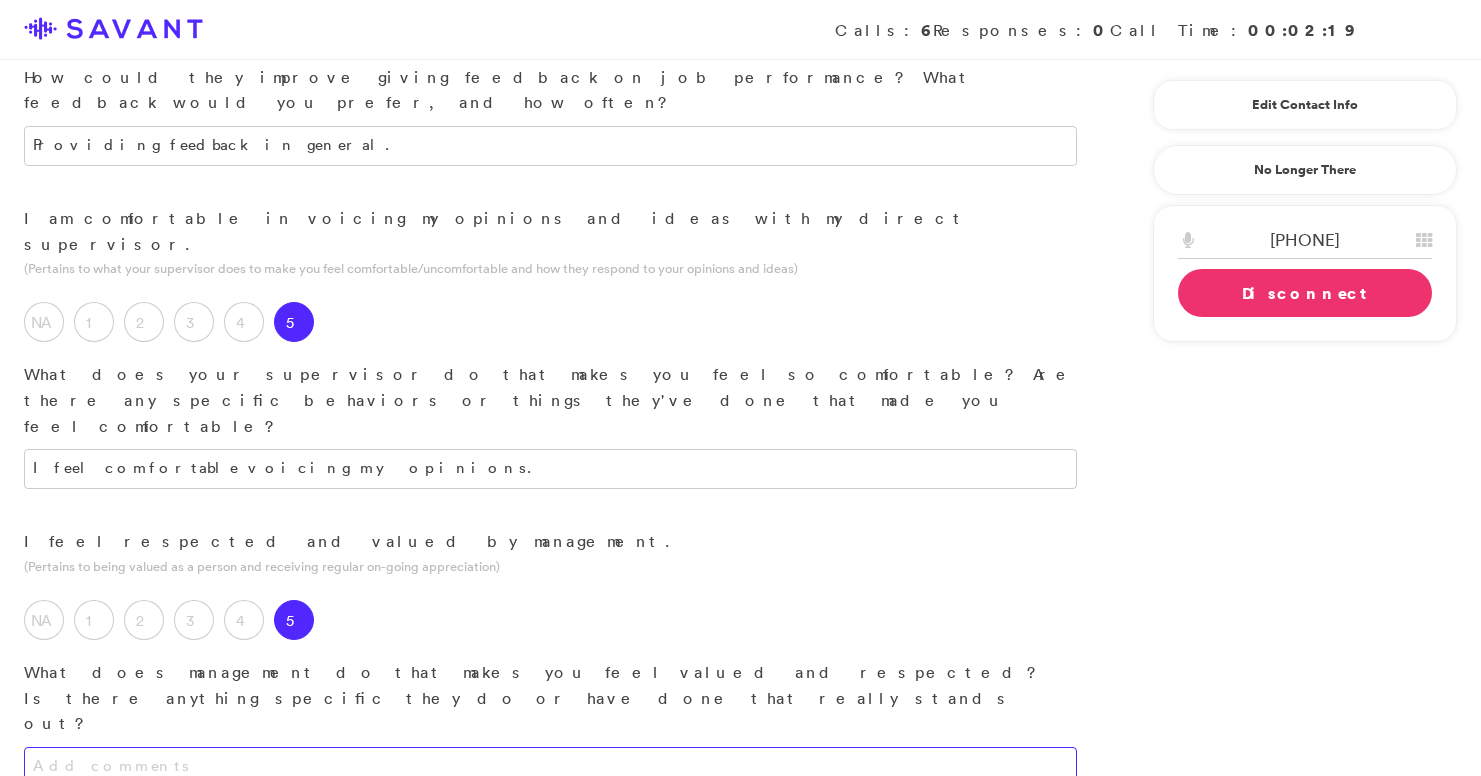 click at bounding box center [550, 767] 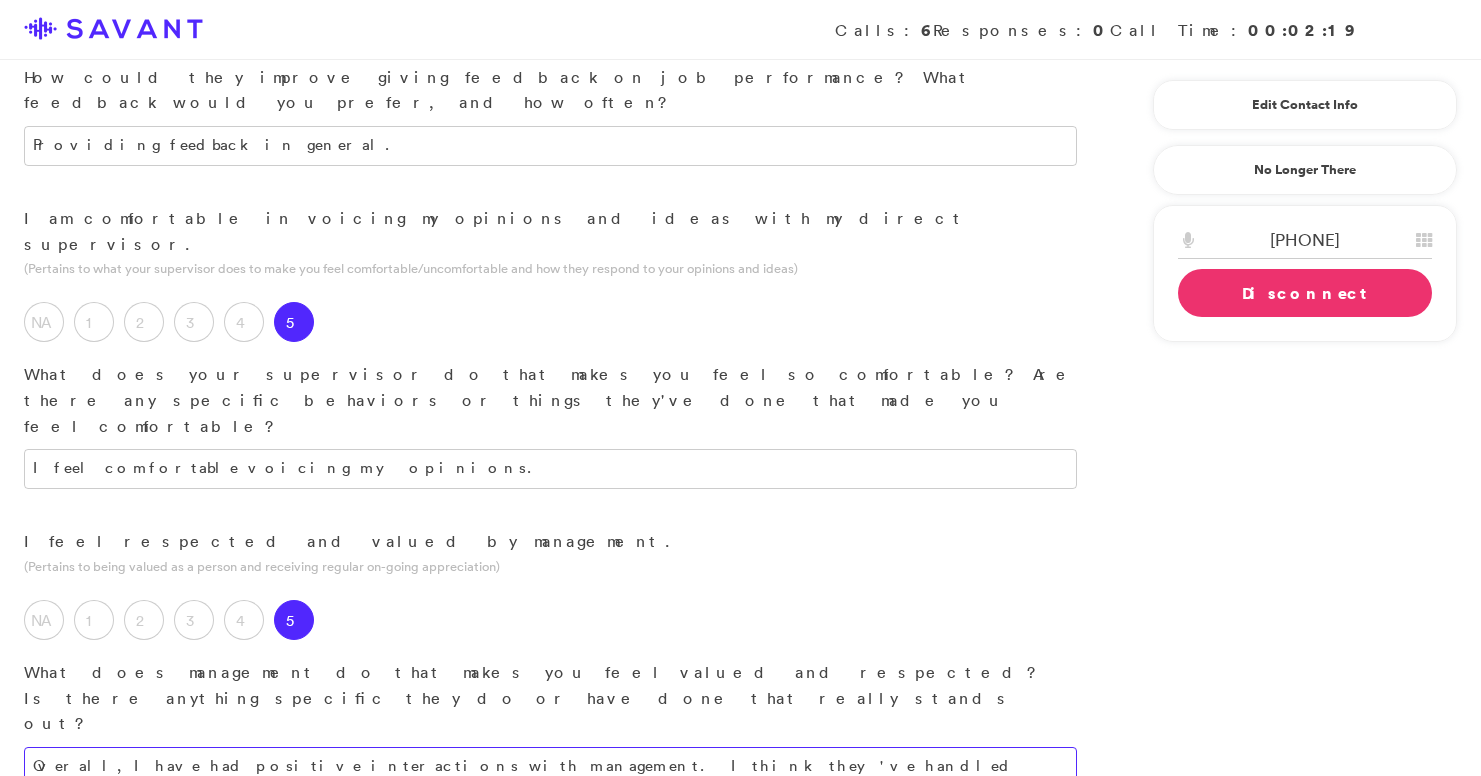click on "Overall, I have had positive interactions with management. I think they've handled tough situations well." at bounding box center [550, 767] 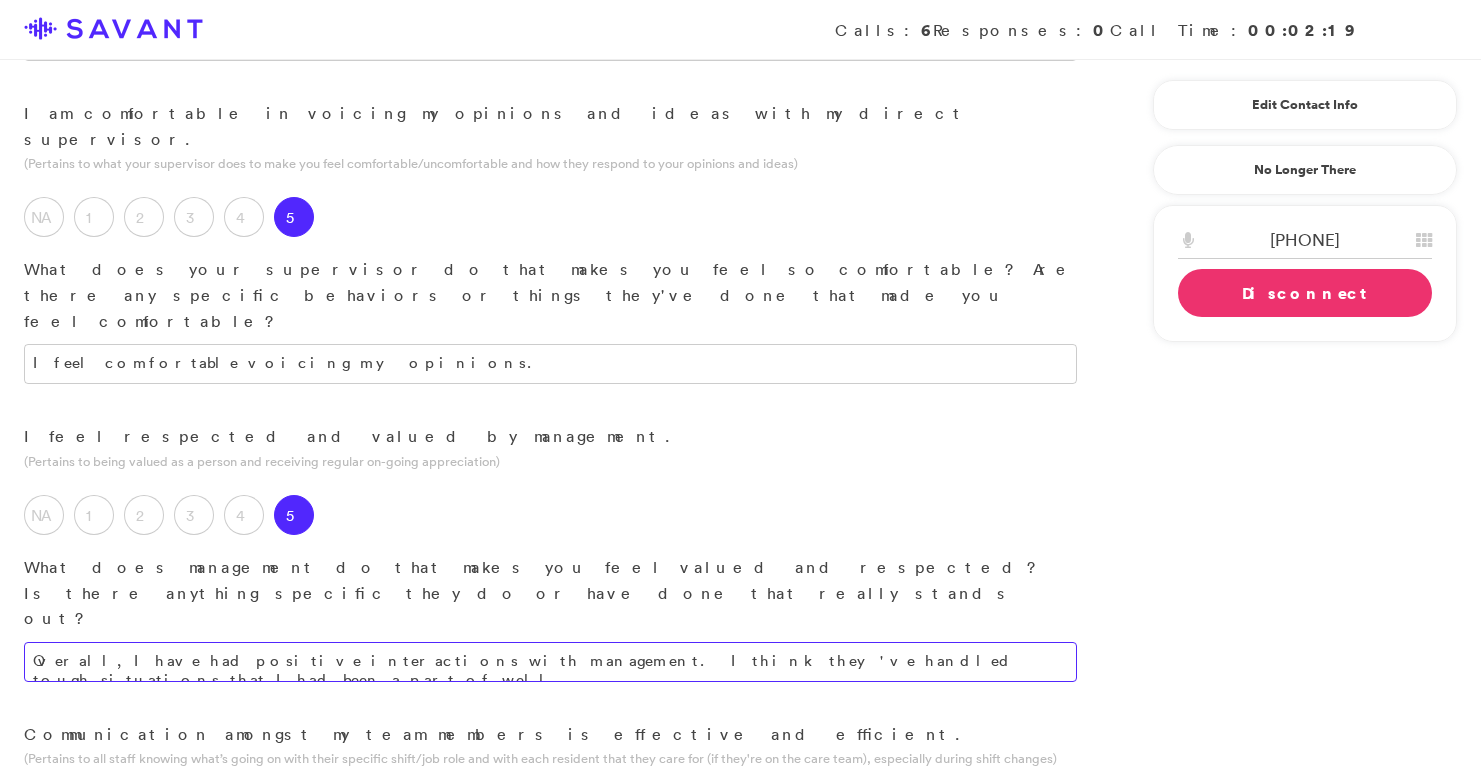 scroll, scrollTop: 1404, scrollLeft: 0, axis: vertical 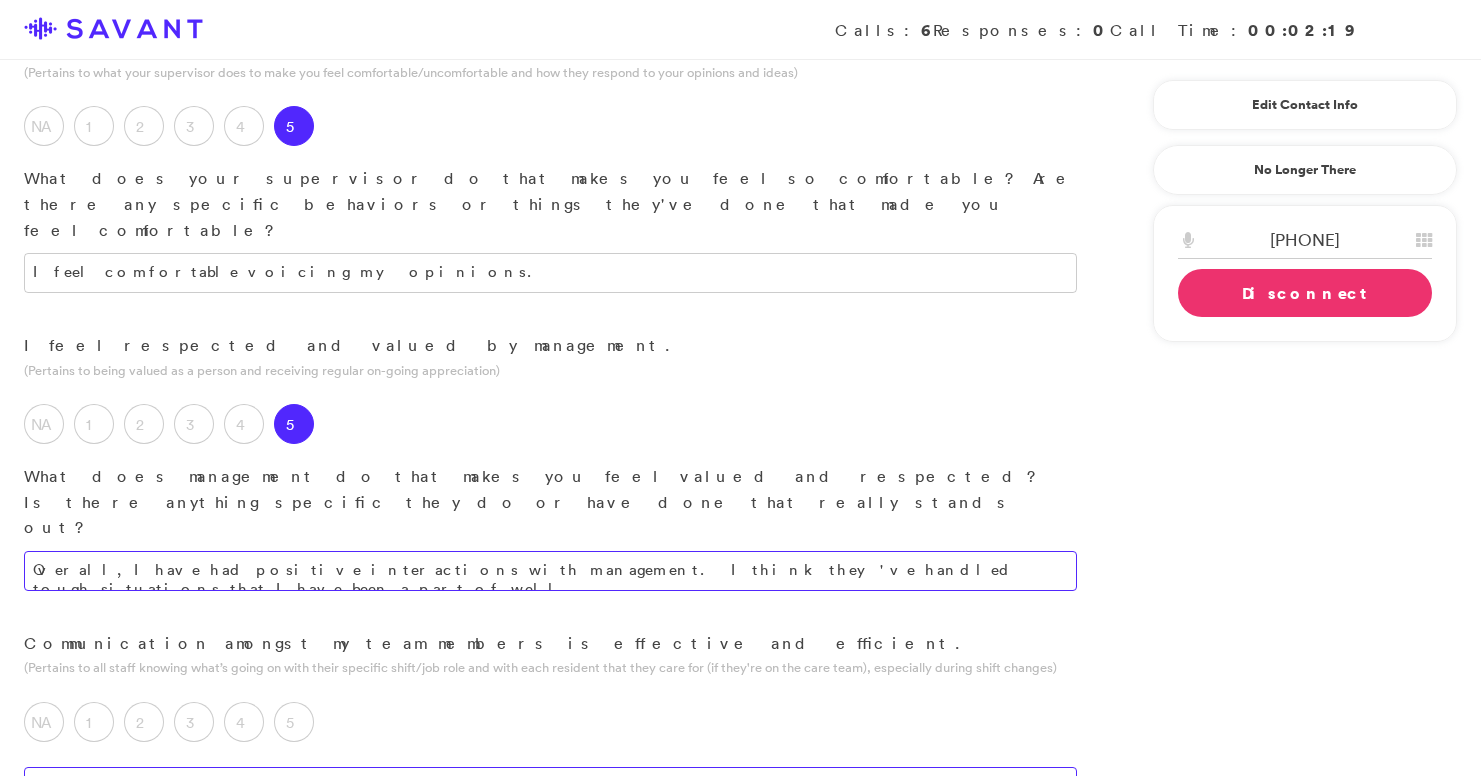 type on "Overall, I have had positive interactions with management. I think they've handled tough situations that I have been a part of well." 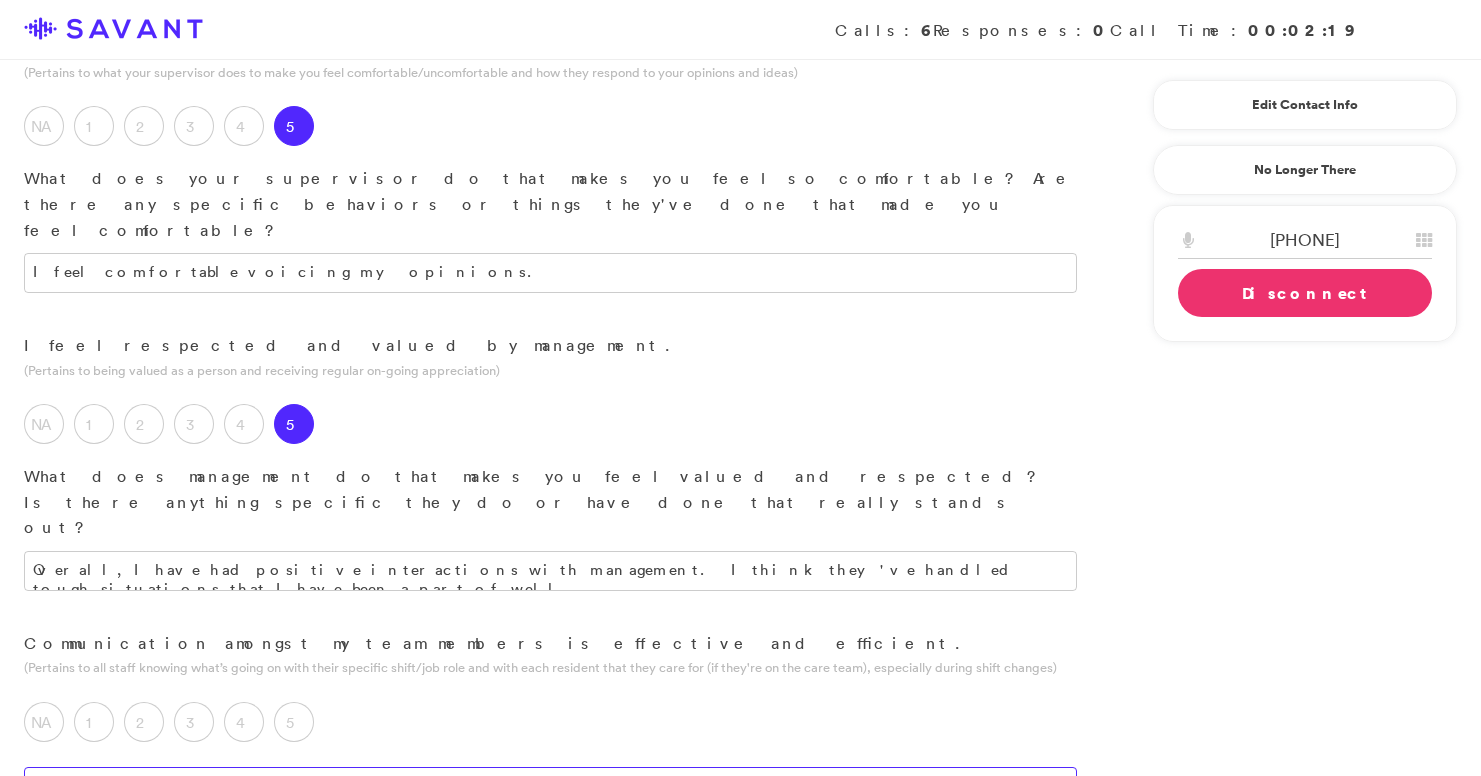 click at bounding box center [550, 787] 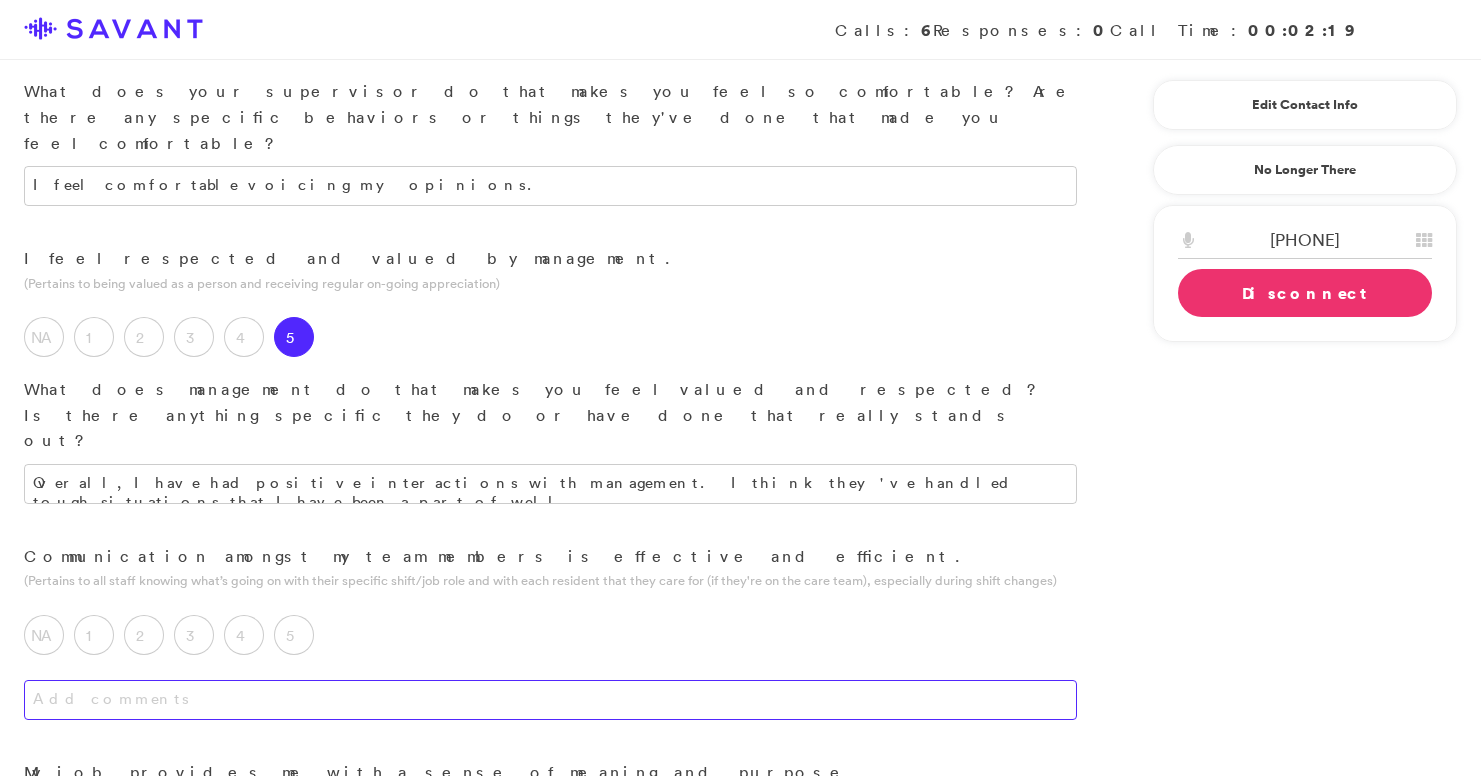 scroll, scrollTop: 1488, scrollLeft: 0, axis: vertical 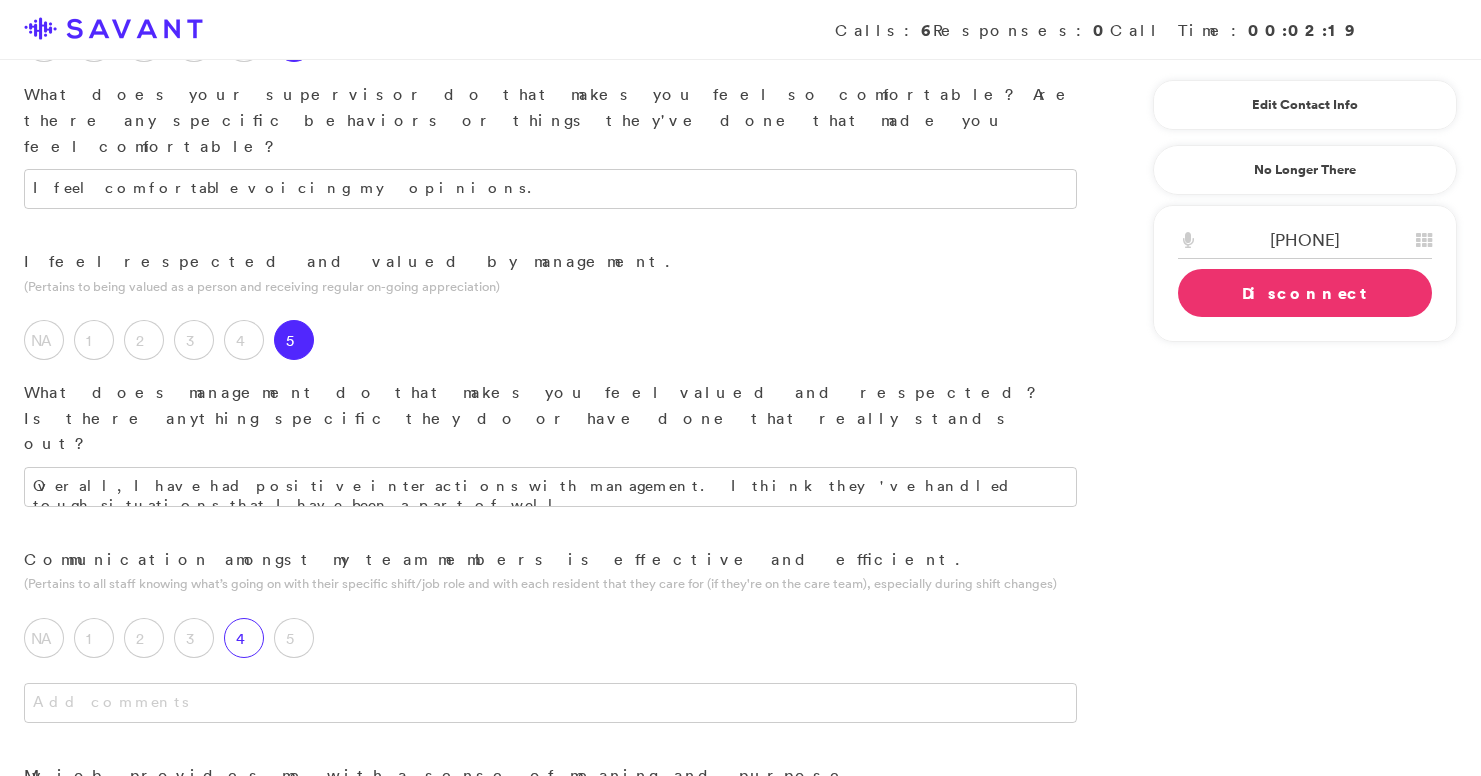click on "4" at bounding box center [244, 638] 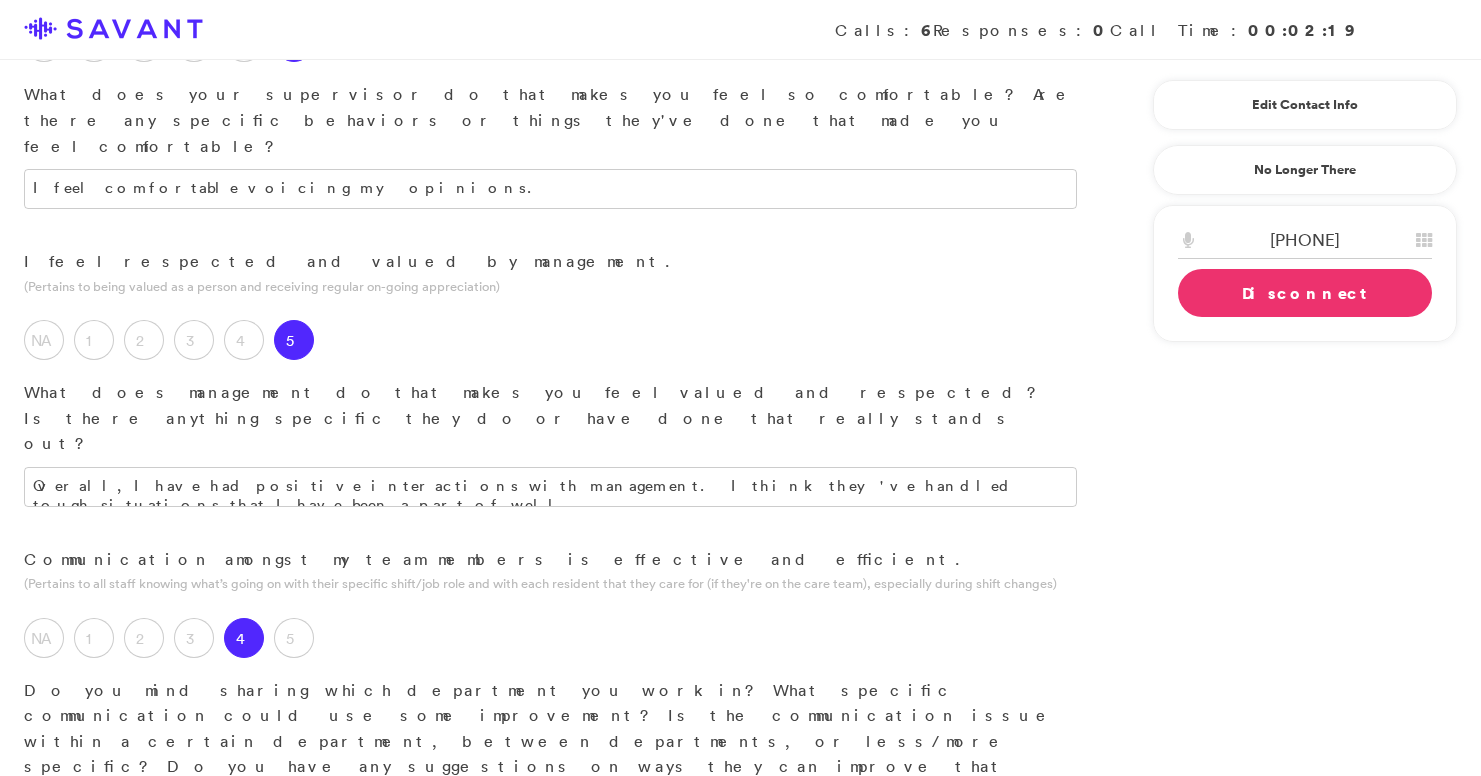 click at bounding box center (550, 887) 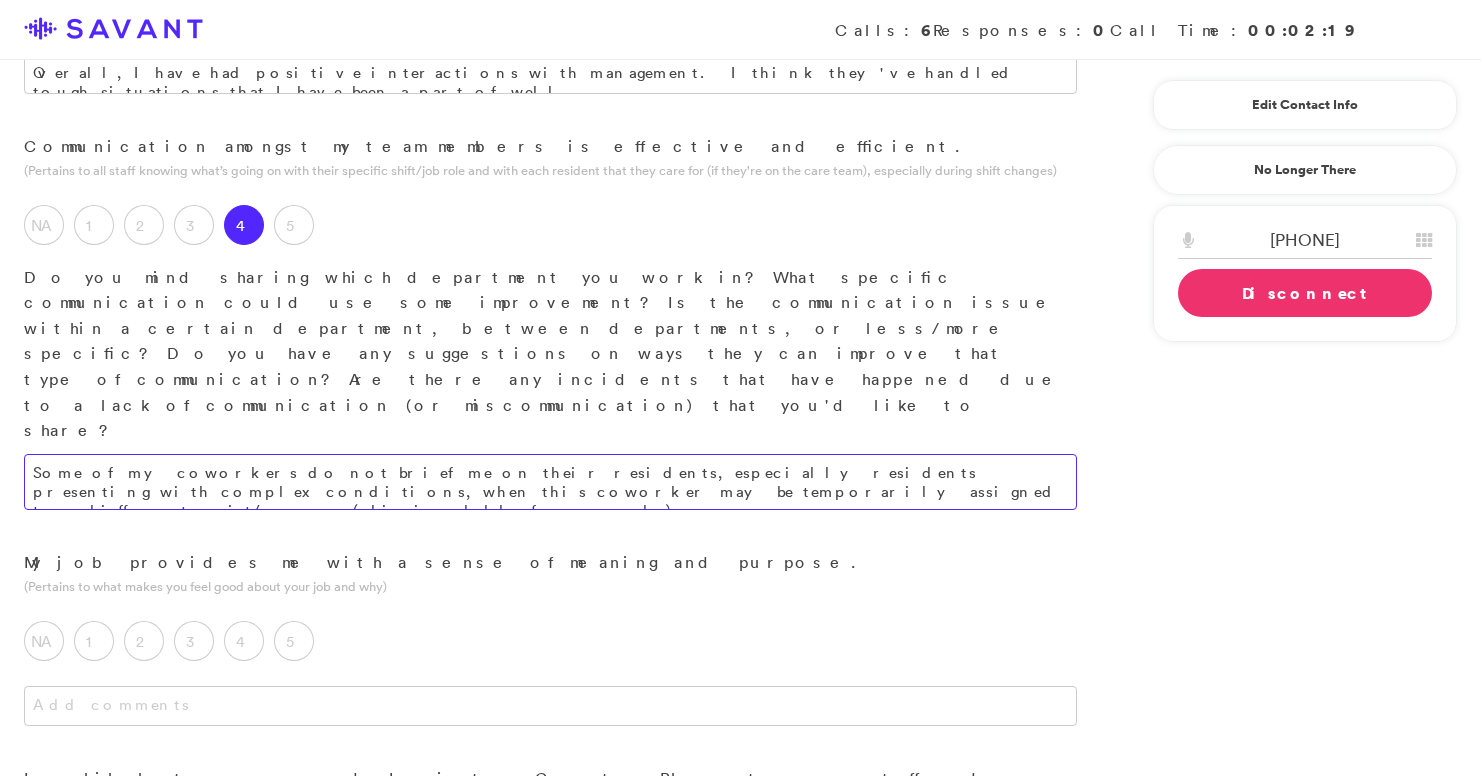 scroll, scrollTop: 1927, scrollLeft: 0, axis: vertical 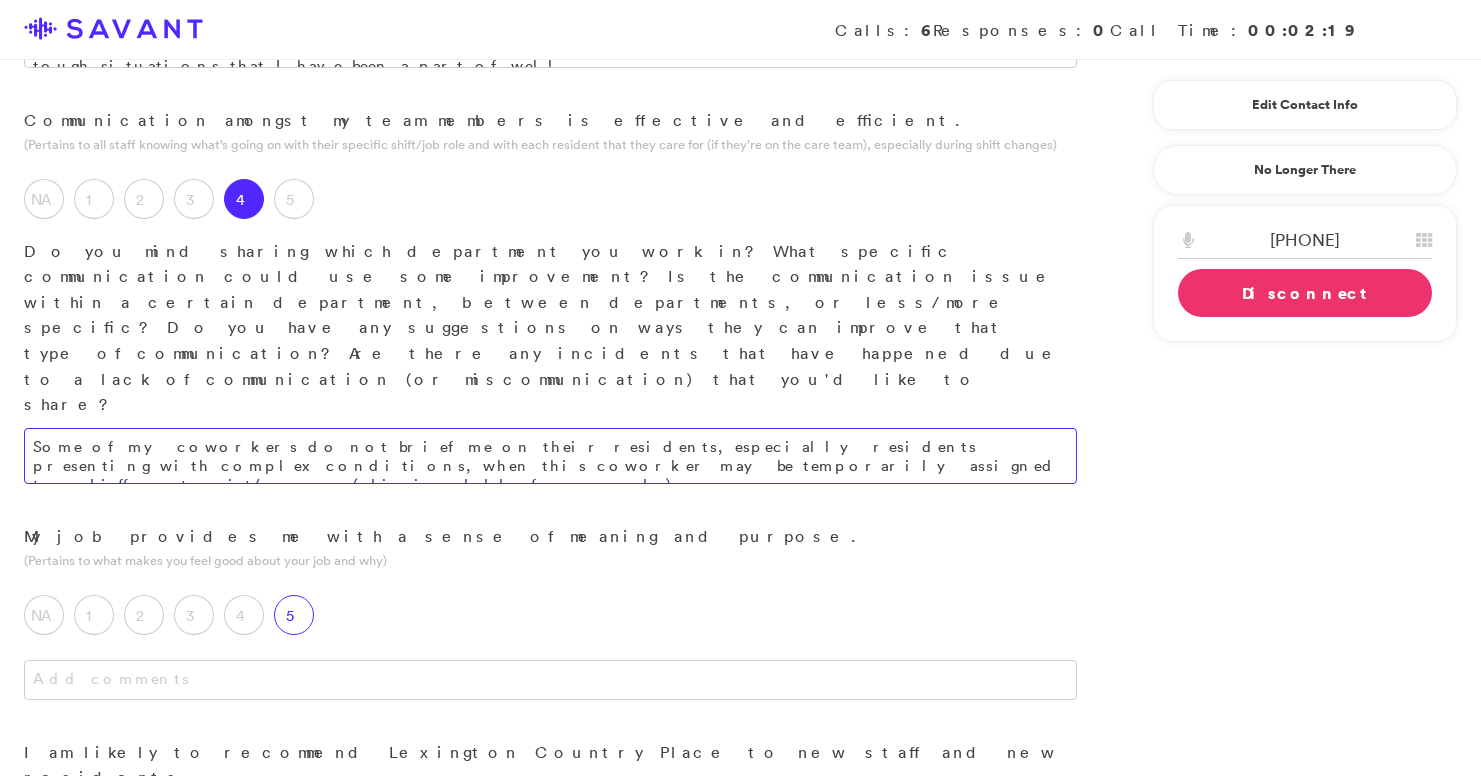 type on "Some of my coworkers do not brief me on their residents, especially residents presenting with complex conditions, when this coworker may be temporarily assigned to a different unit/ room (dining hall, for example)." 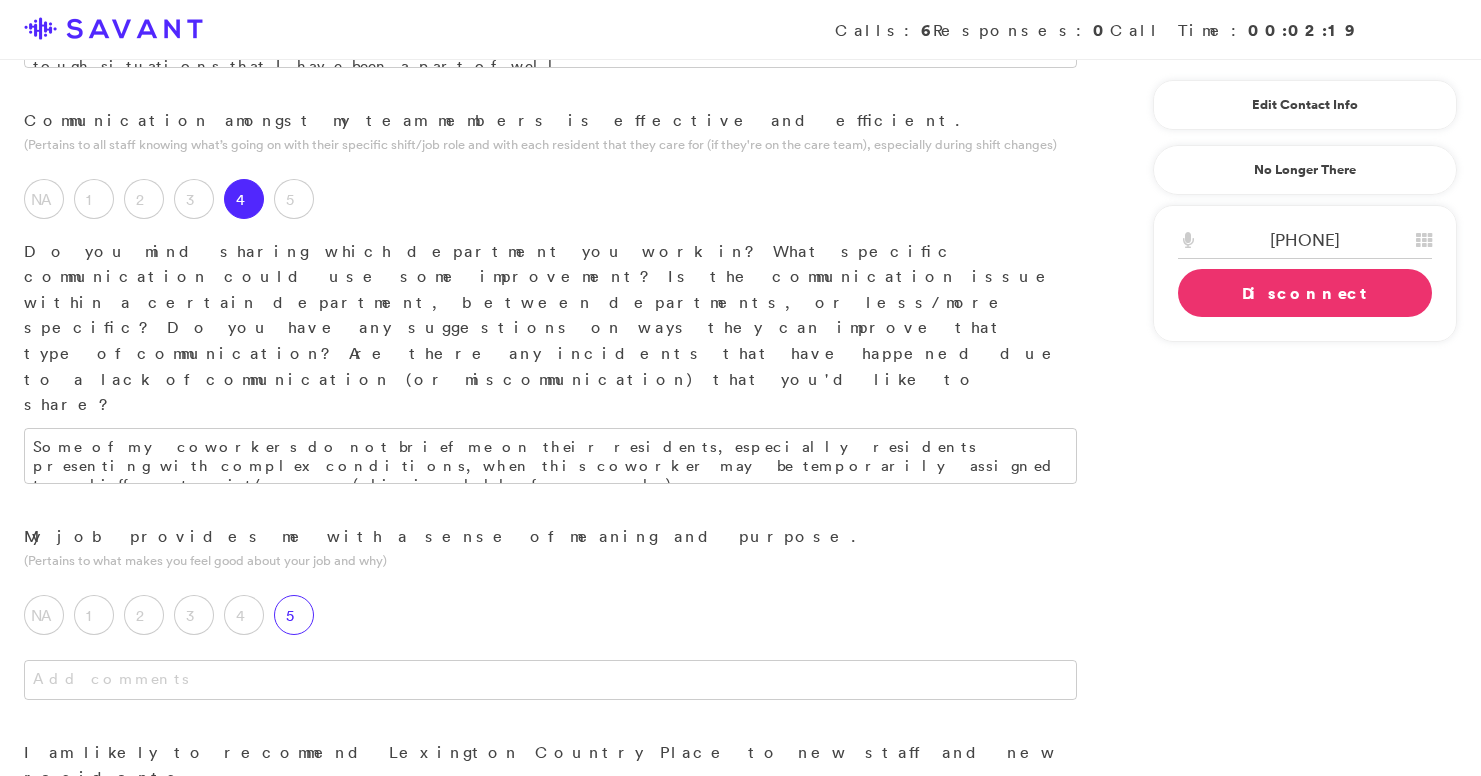 click on "5" at bounding box center [294, 615] 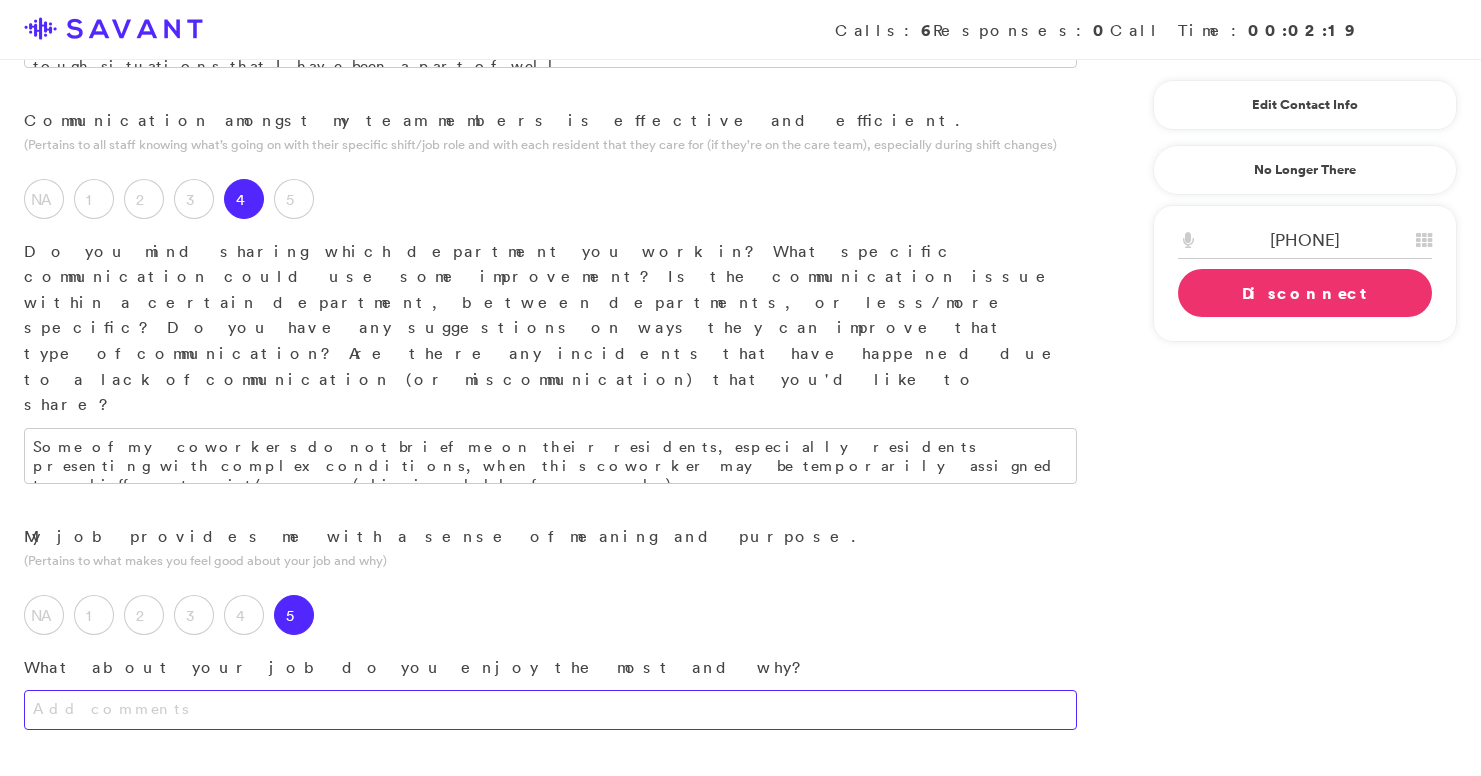 click at bounding box center [550, 710] 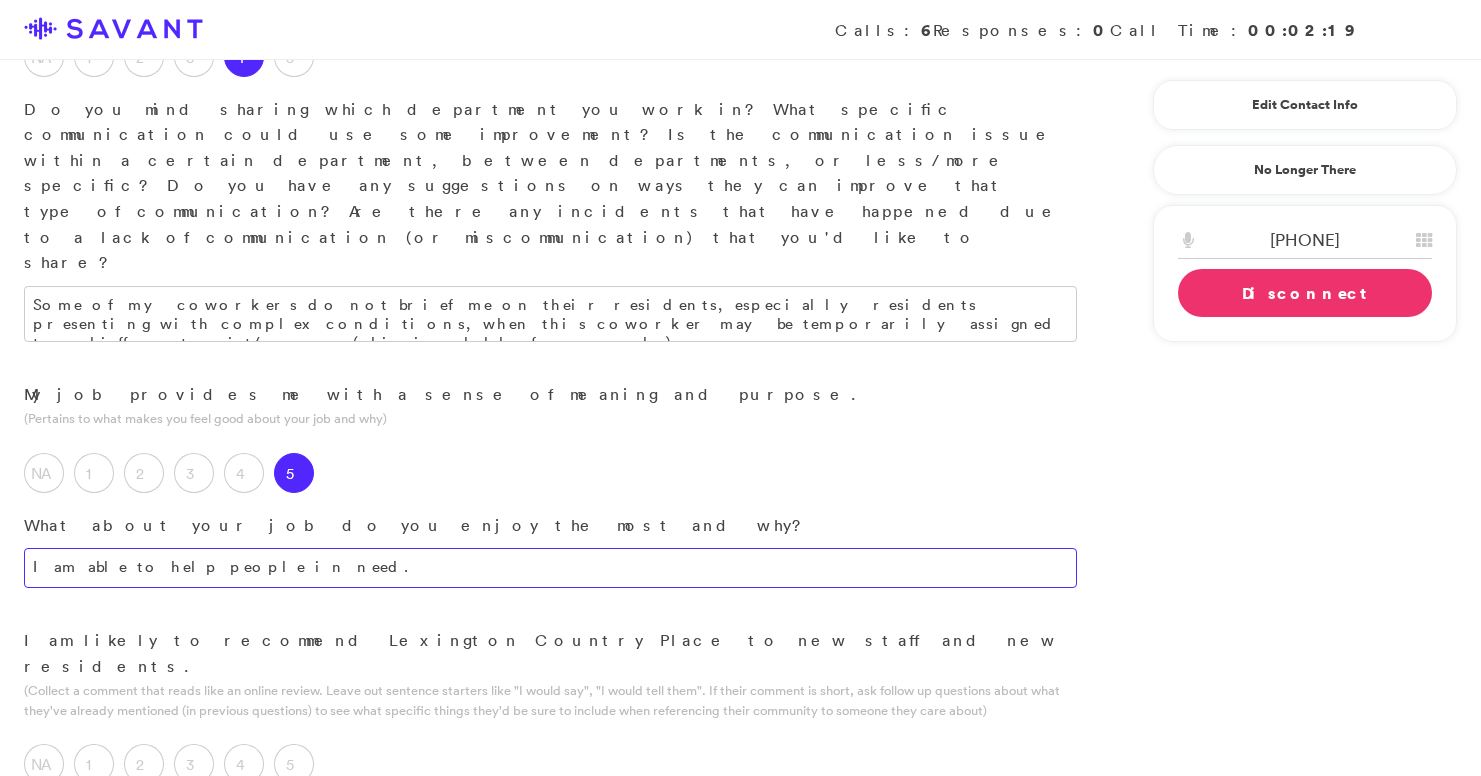 scroll, scrollTop: 2067, scrollLeft: 0, axis: vertical 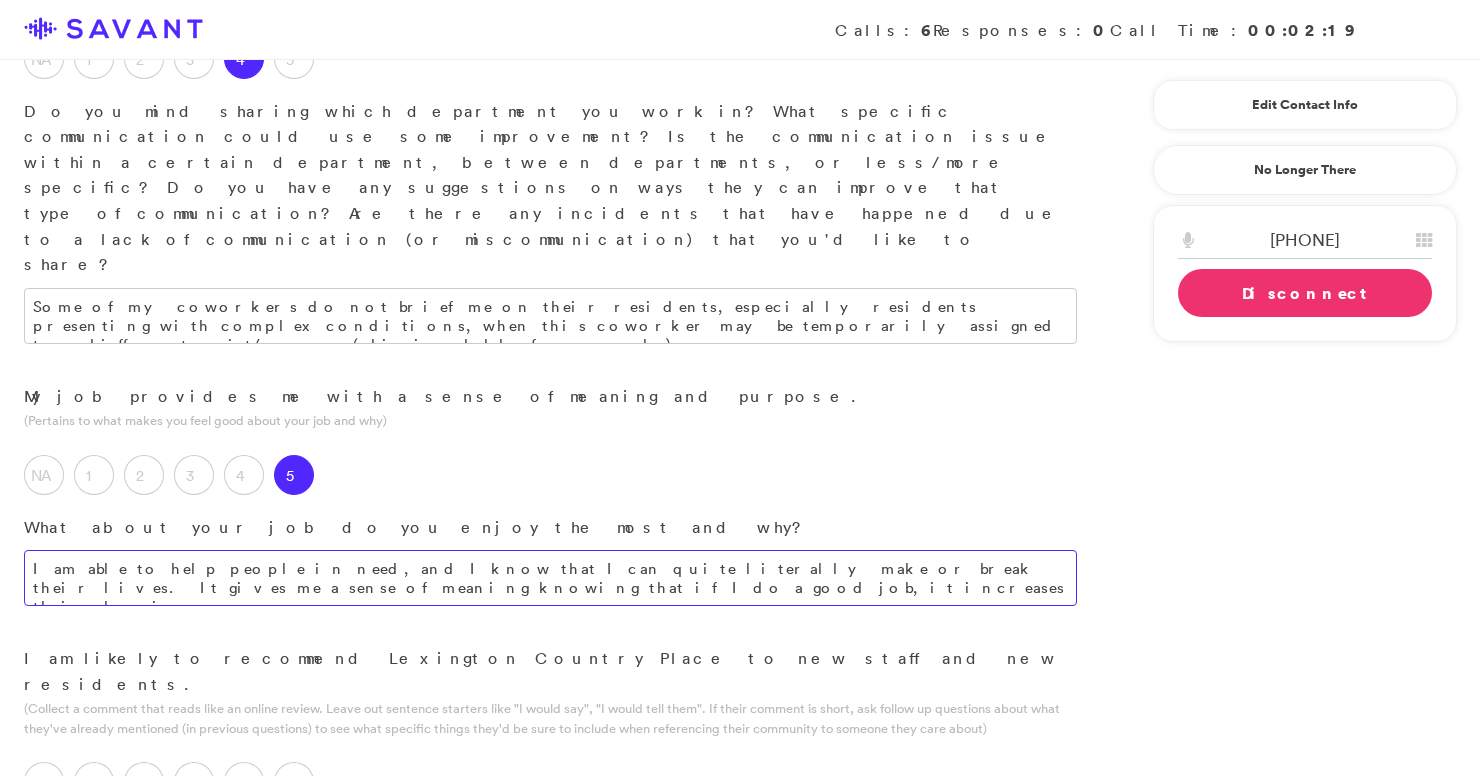type on "I am able to help people in need, and I know that I can quite literally make or break their lives. It gives me a sense of meaning knowing that if I do a good job, it increases their happiness." 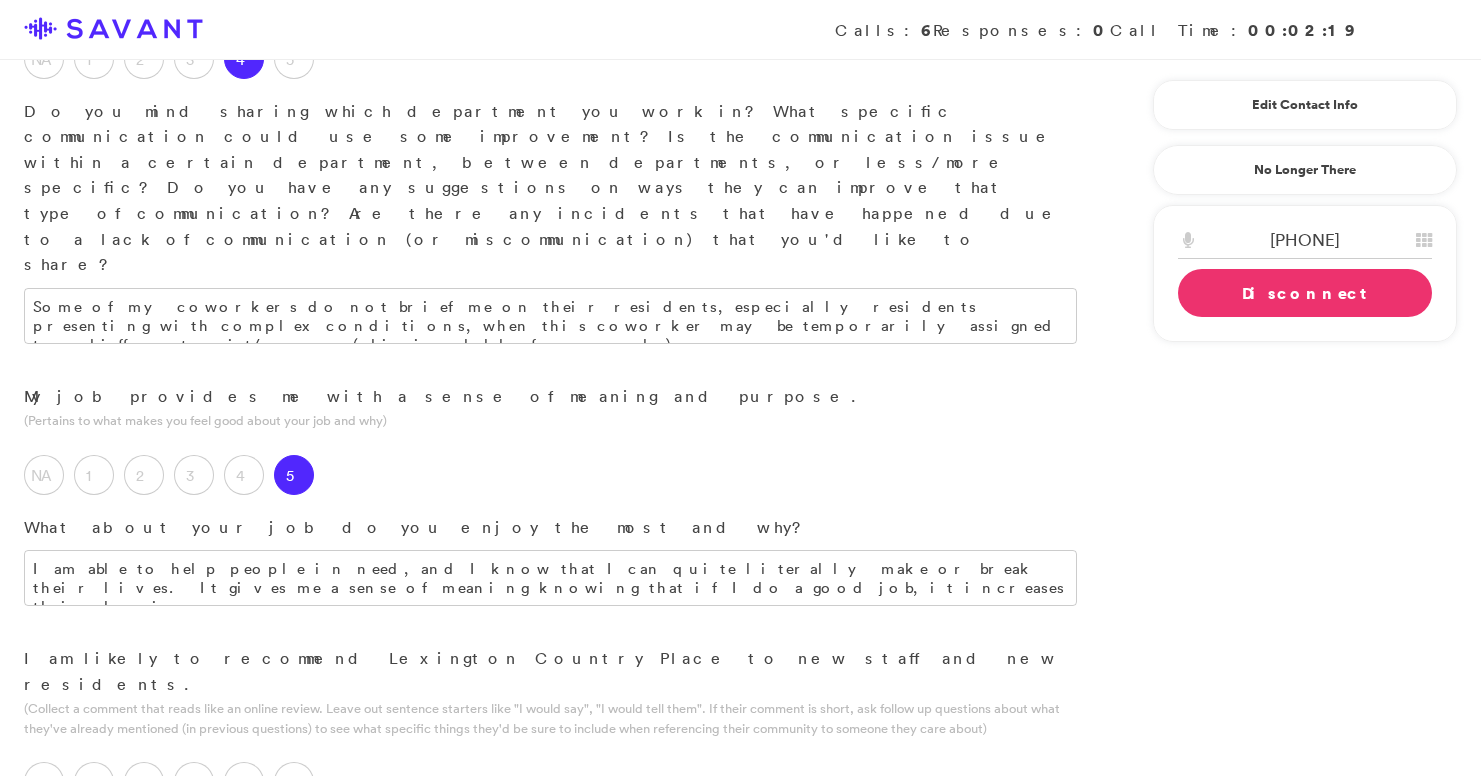 click at bounding box center [550, 847] 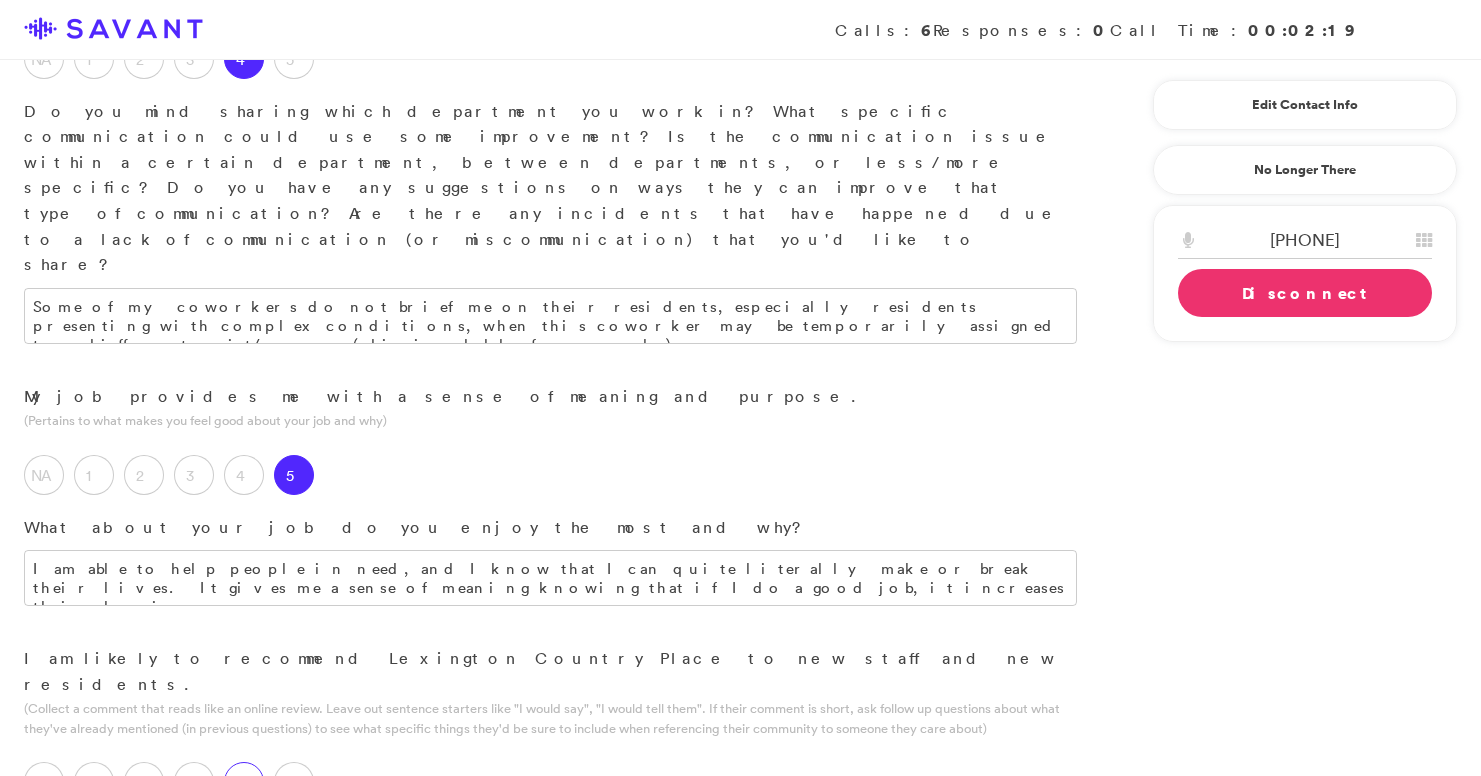 click on "4" at bounding box center [244, 782] 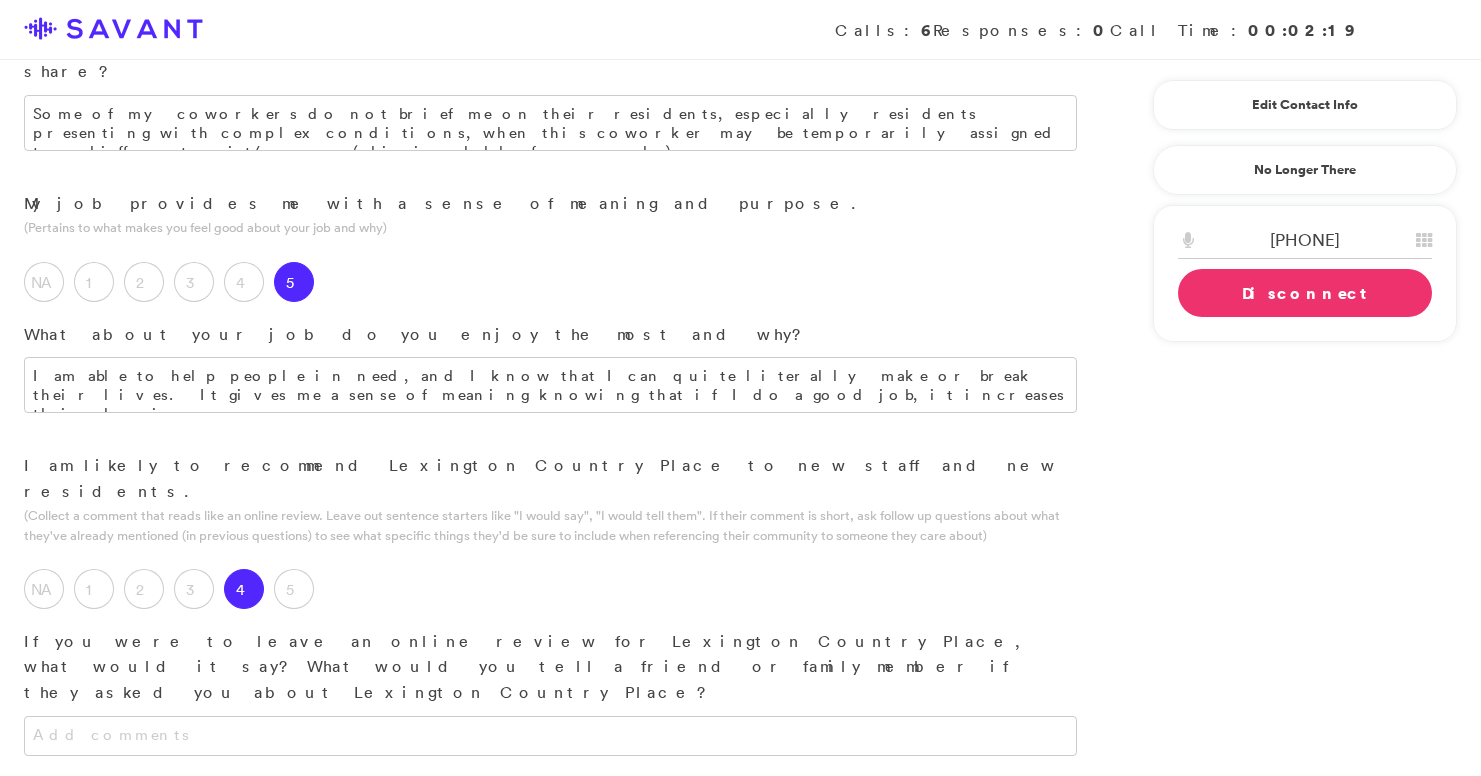 scroll, scrollTop: 2261, scrollLeft: 0, axis: vertical 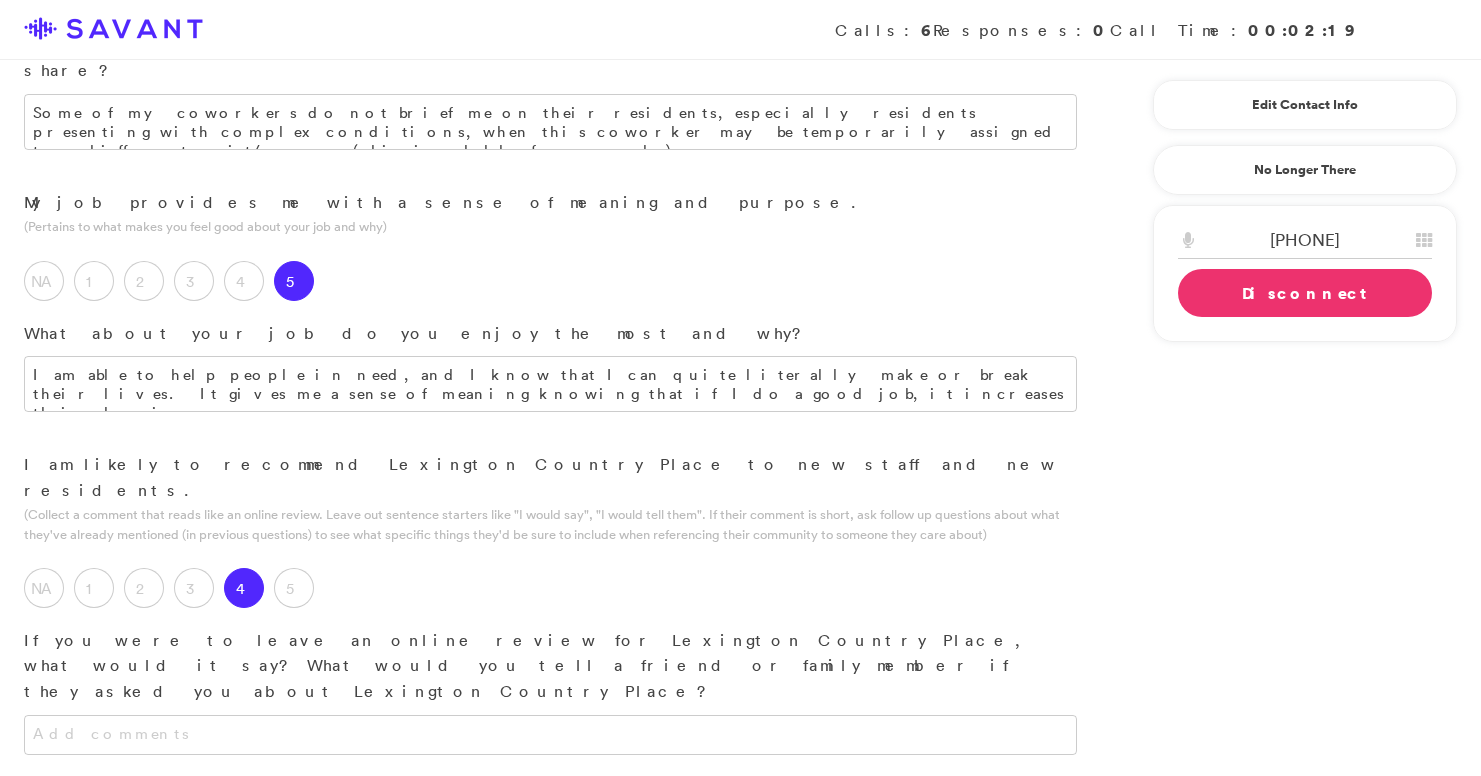click at bounding box center [550, 910] 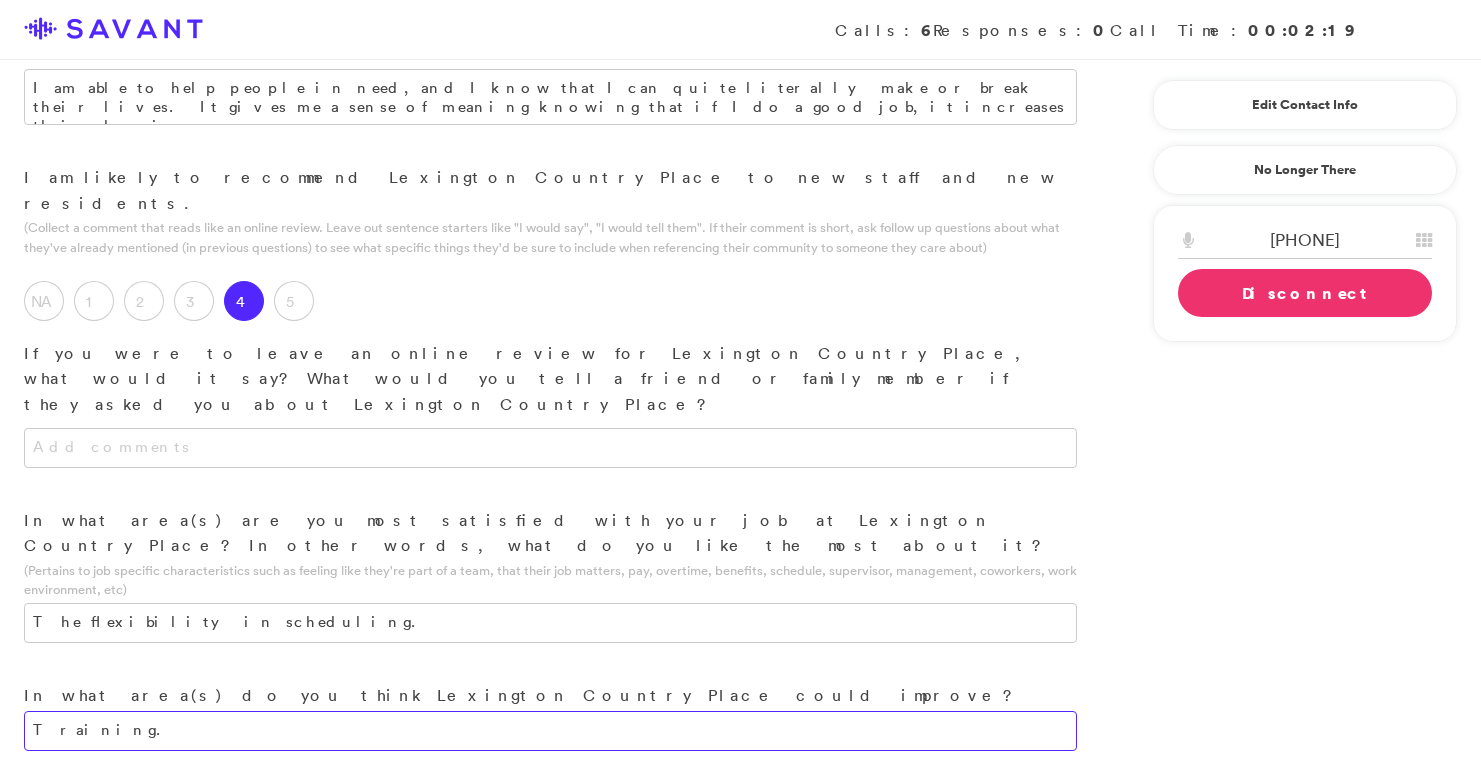 scroll, scrollTop: 2550, scrollLeft: 0, axis: vertical 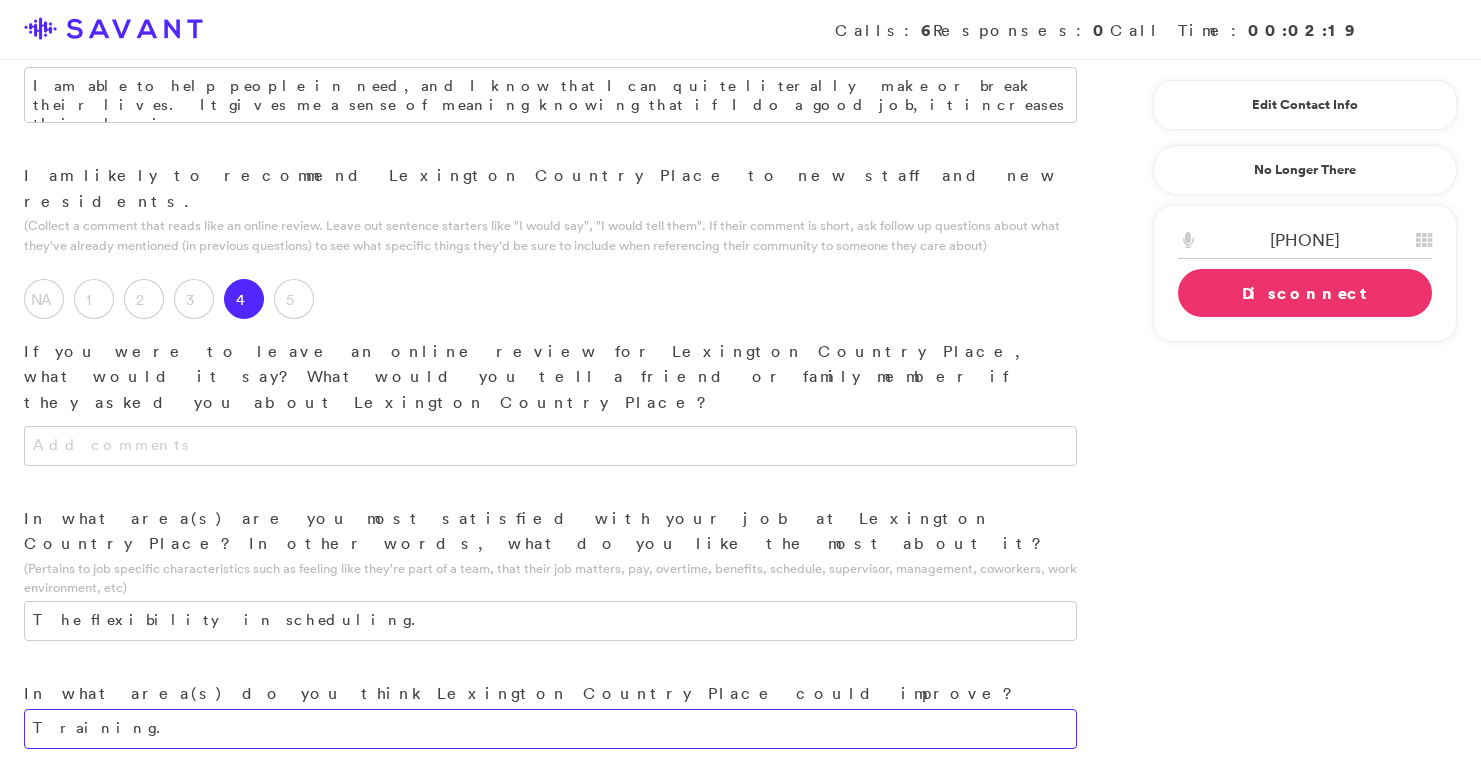 type on "Training." 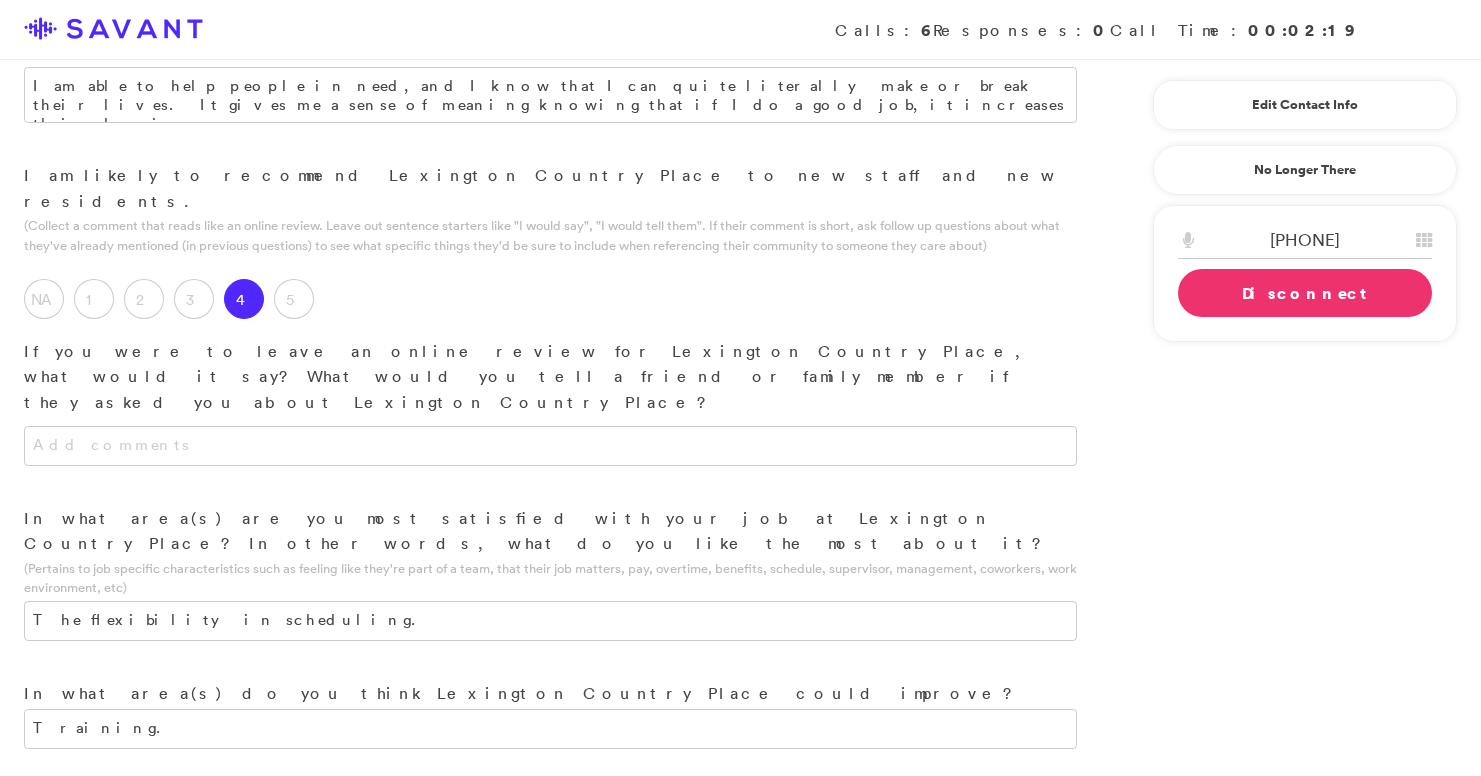 click on "Yes" at bounding box center (44, 931) 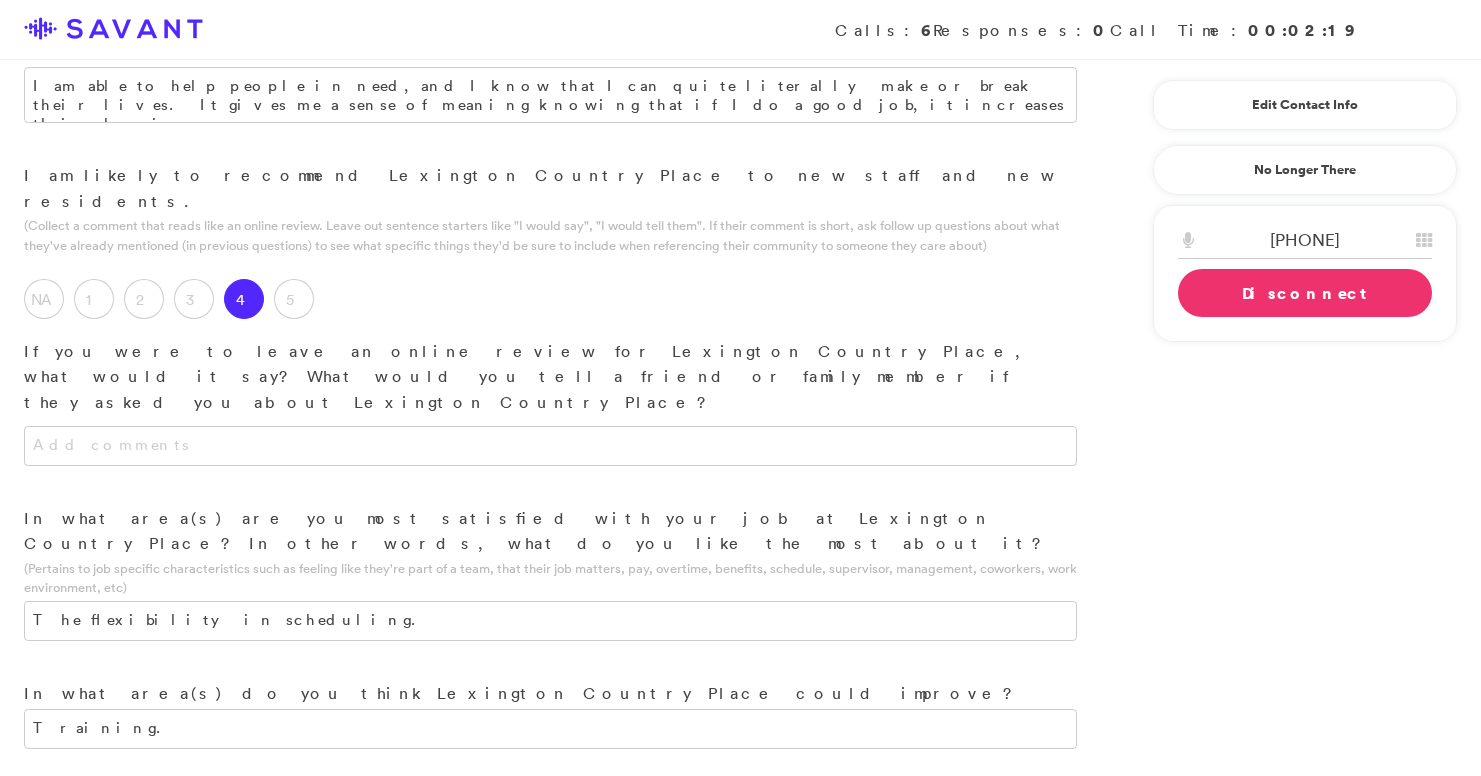 click on "Disconnect" at bounding box center [1305, 293] 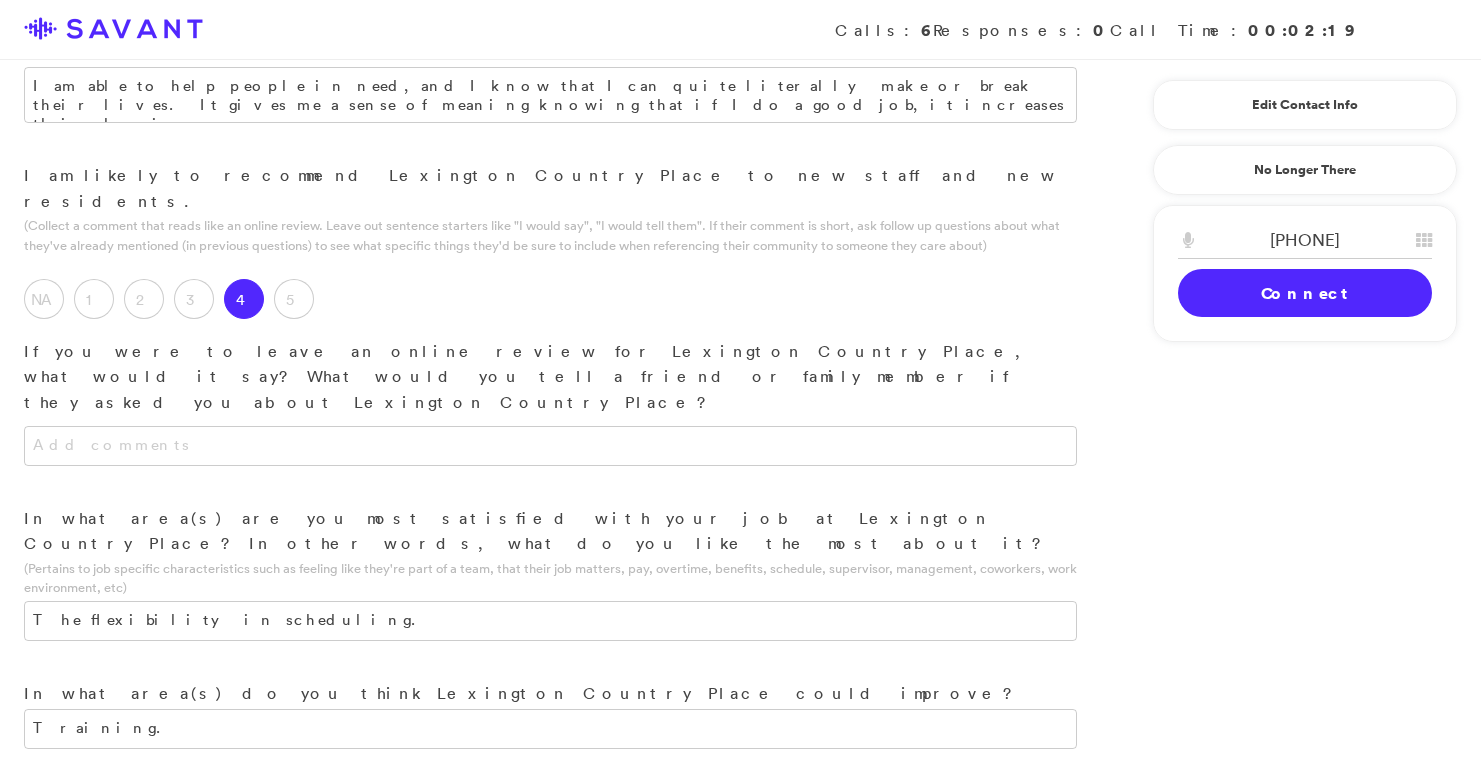 click on "Submit & Next" at bounding box center (150, 1034) 